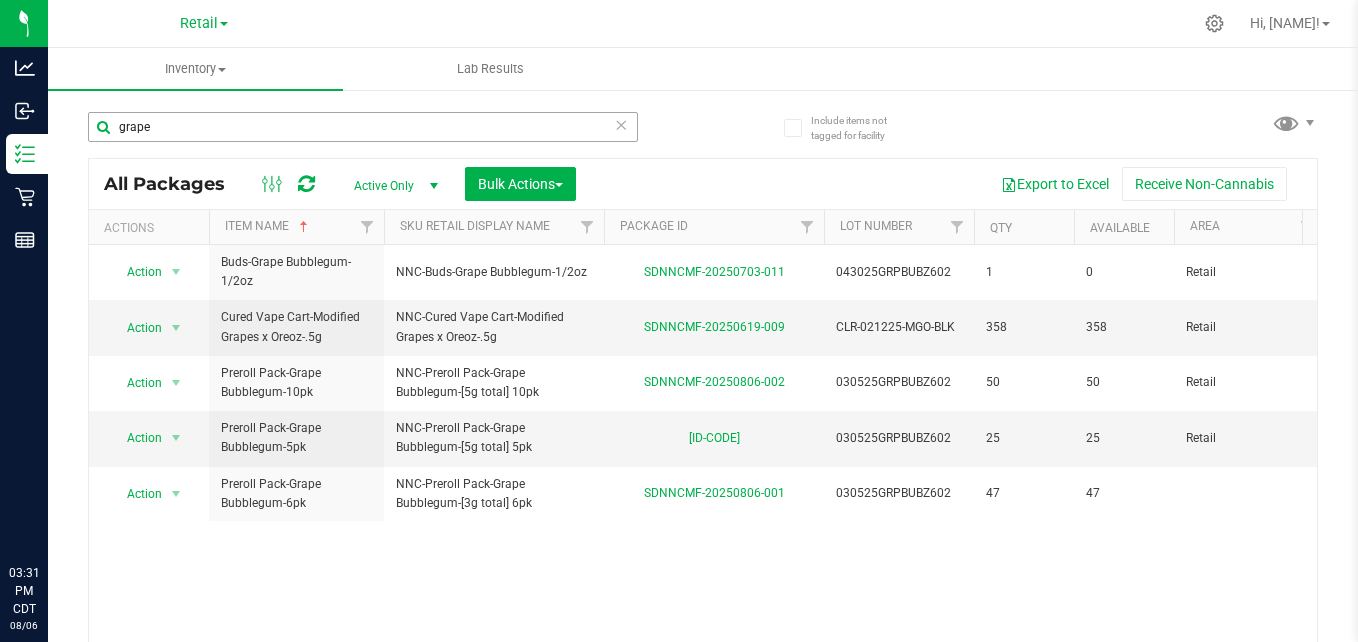 scroll, scrollTop: 0, scrollLeft: 0, axis: both 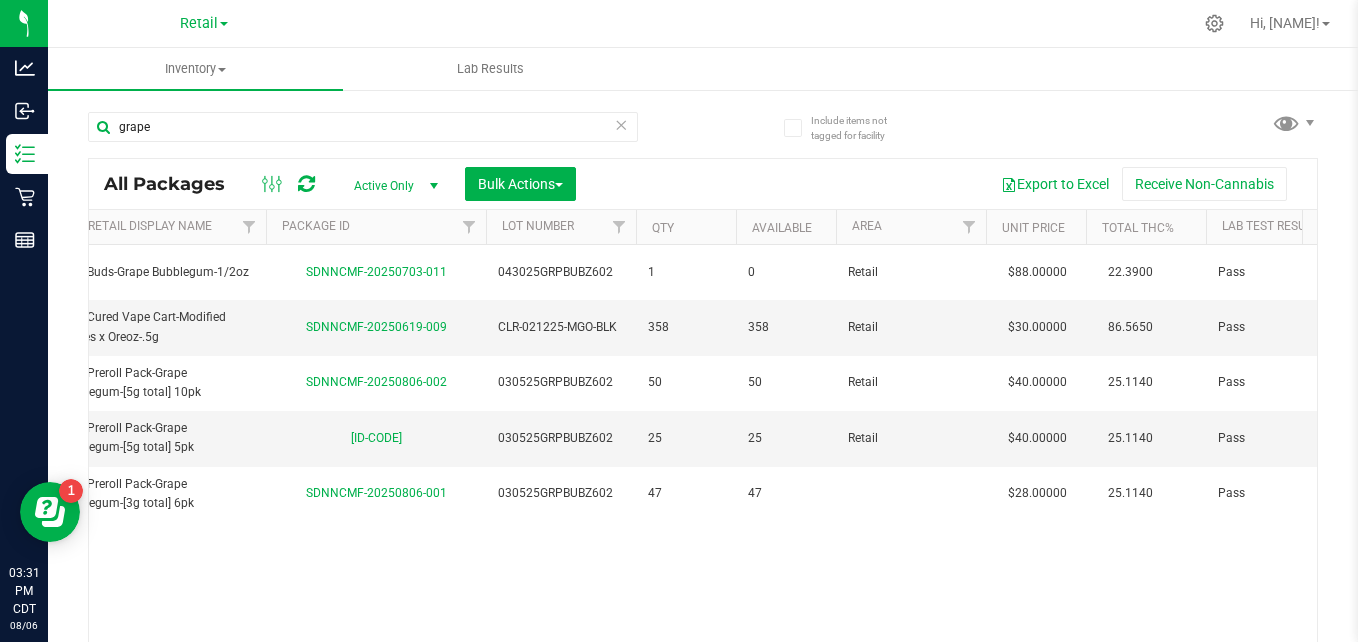 click at bounding box center [621, 124] 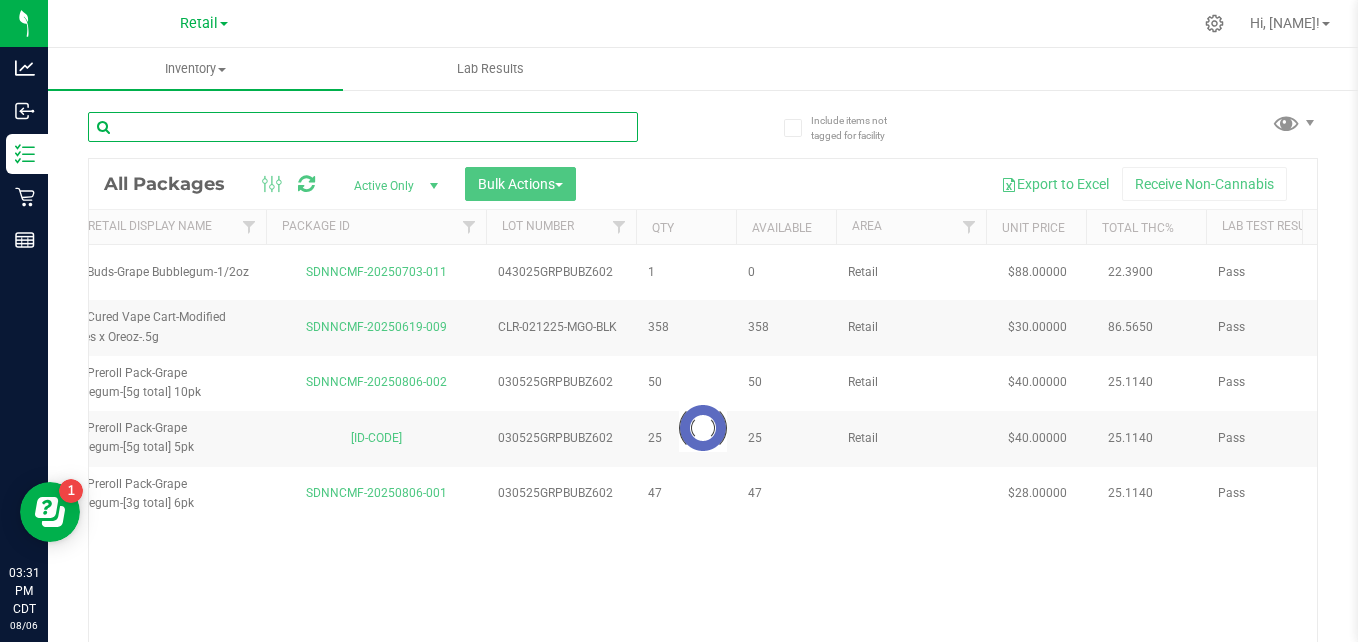 click at bounding box center [363, 127] 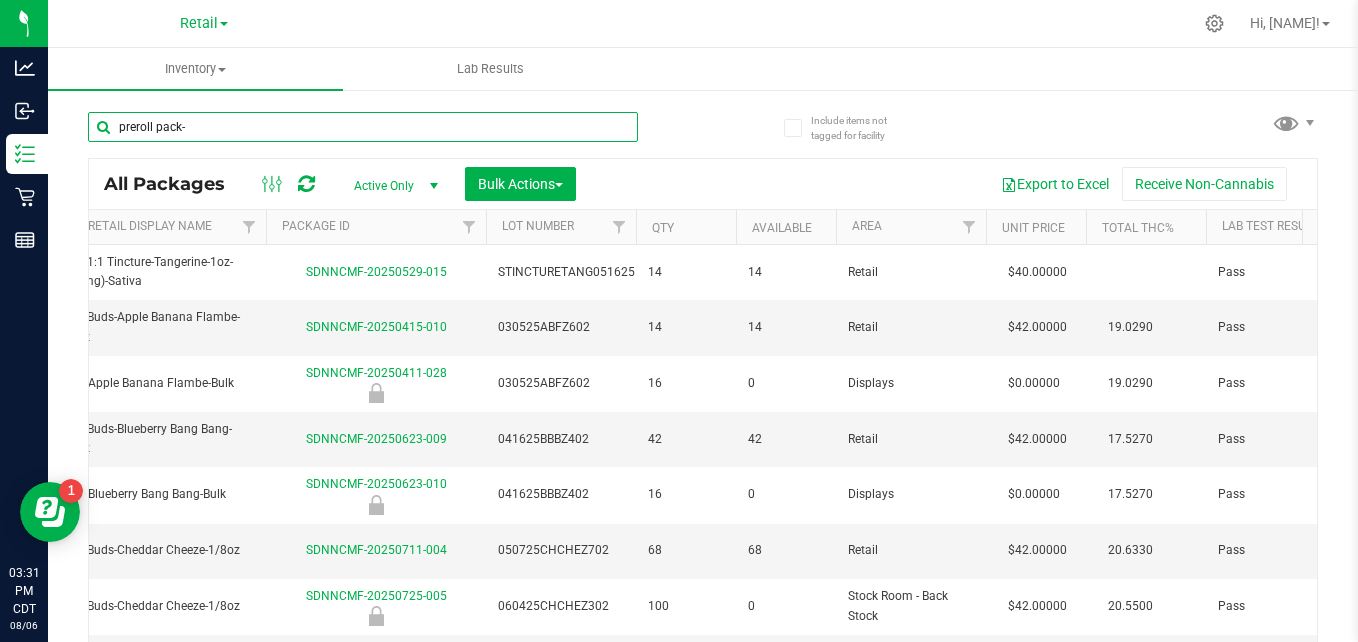 type on "preroll pack-" 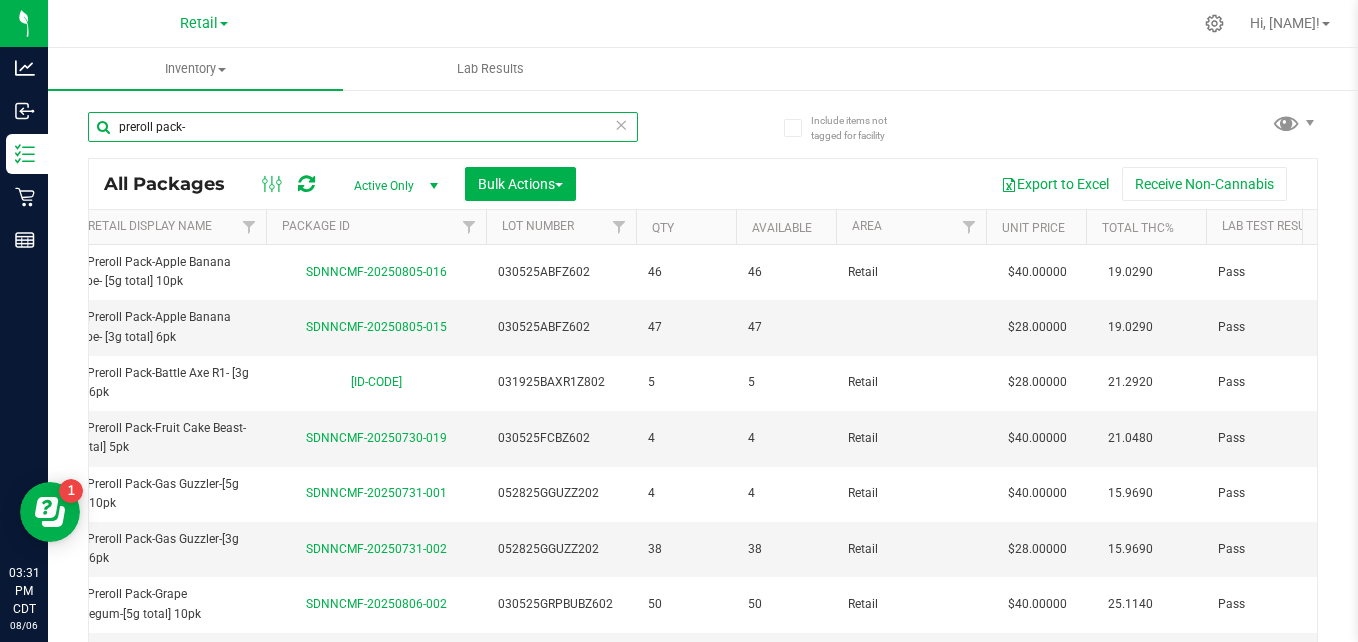 scroll, scrollTop: 0, scrollLeft: 0, axis: both 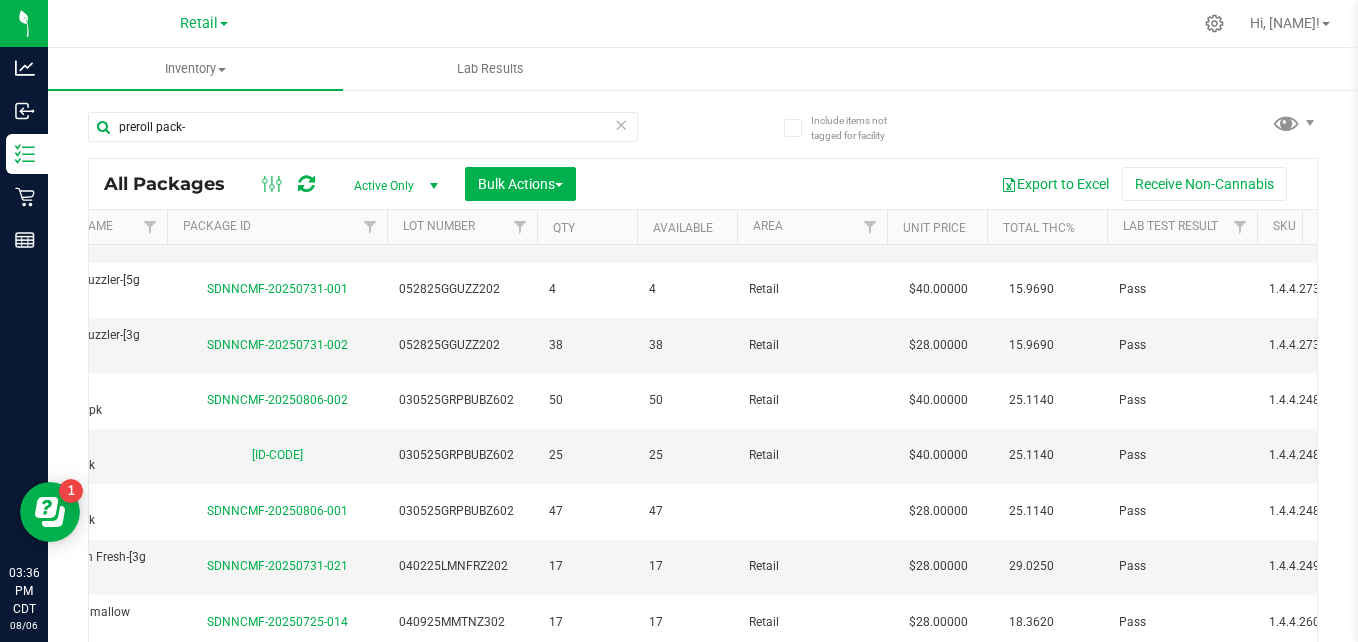 click on "preroll pack-
All Packages
Active Only Active Only Lab Samples Locked All
Bulk Actions
Add to manufacturing run
Add to outbound order" at bounding box center (703, 395) 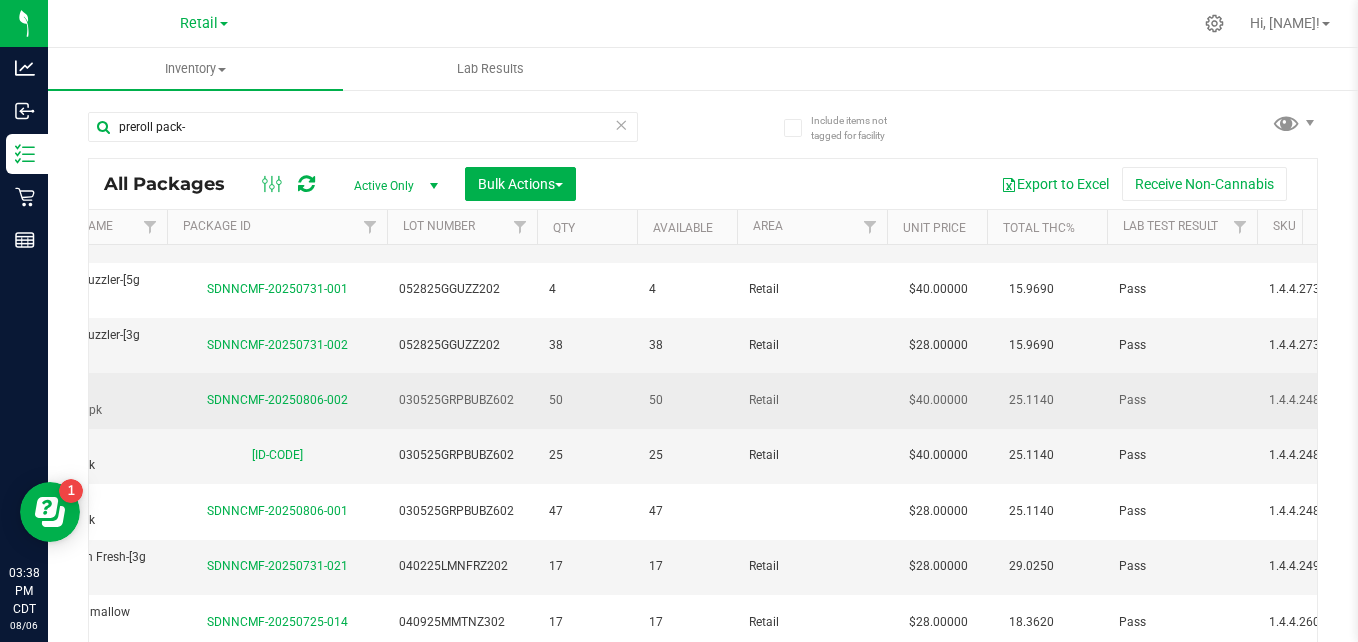 scroll, scrollTop: 0, scrollLeft: 567, axis: horizontal 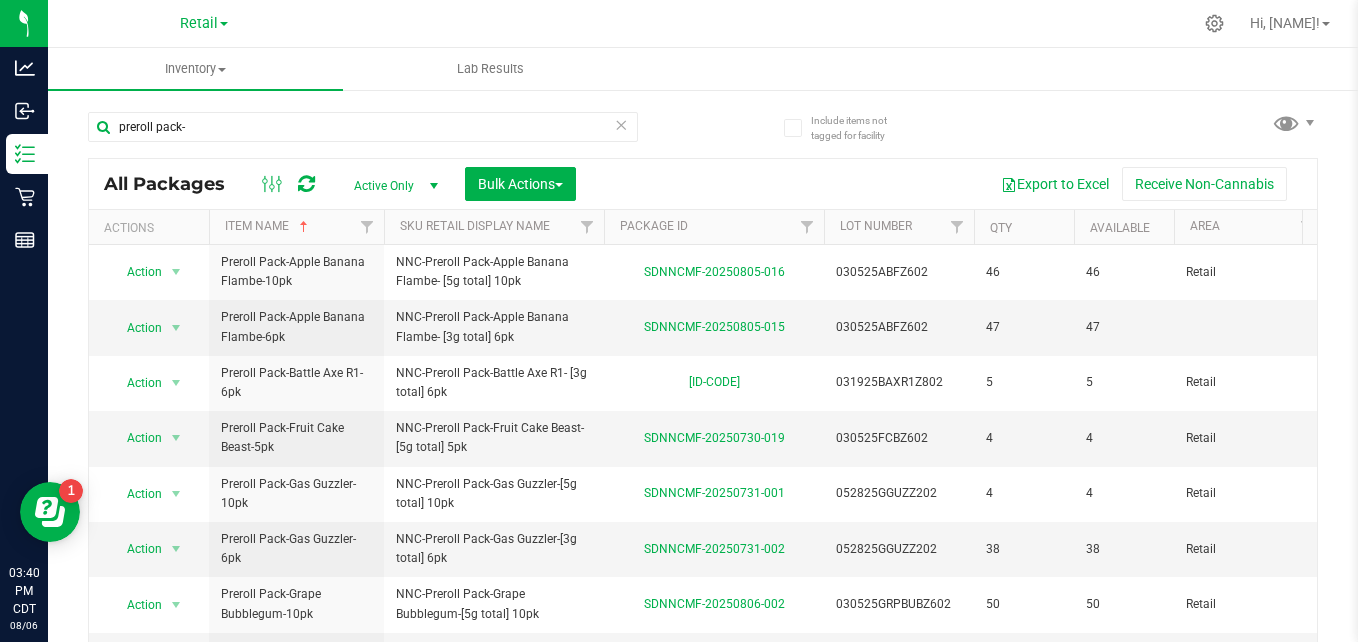 click at bounding box center (621, 124) 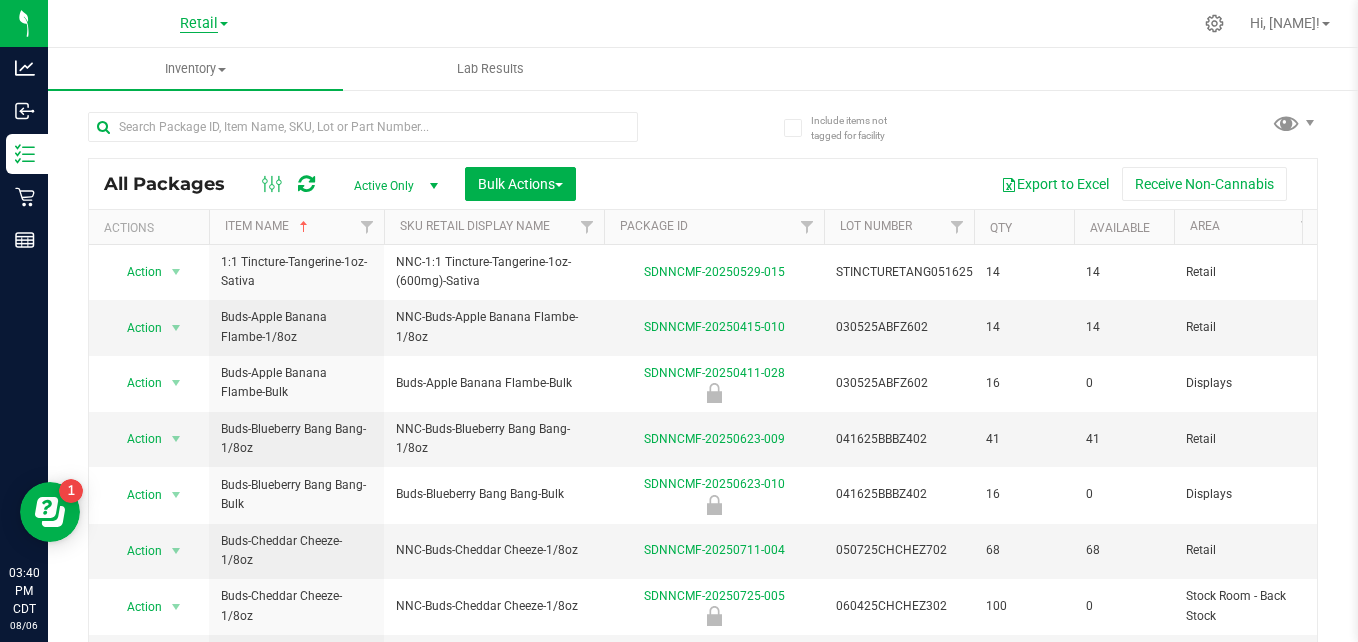 click on "Retail" at bounding box center [199, 24] 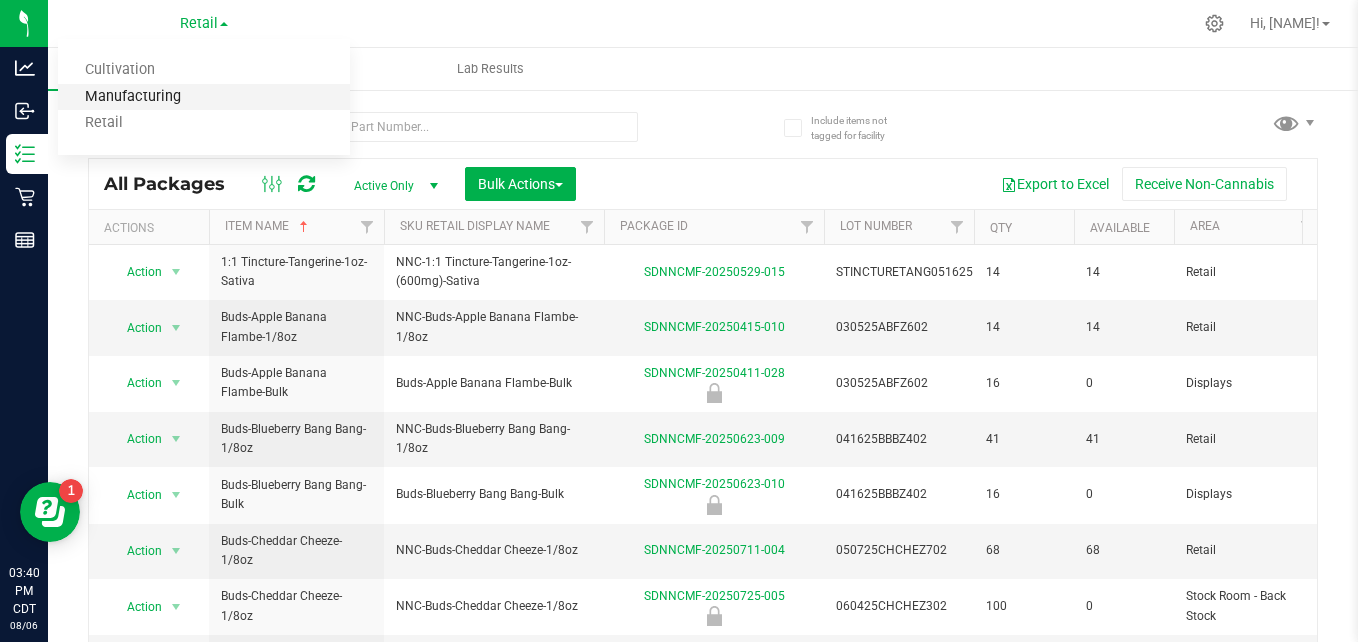 click on "Manufacturing" at bounding box center (204, 97) 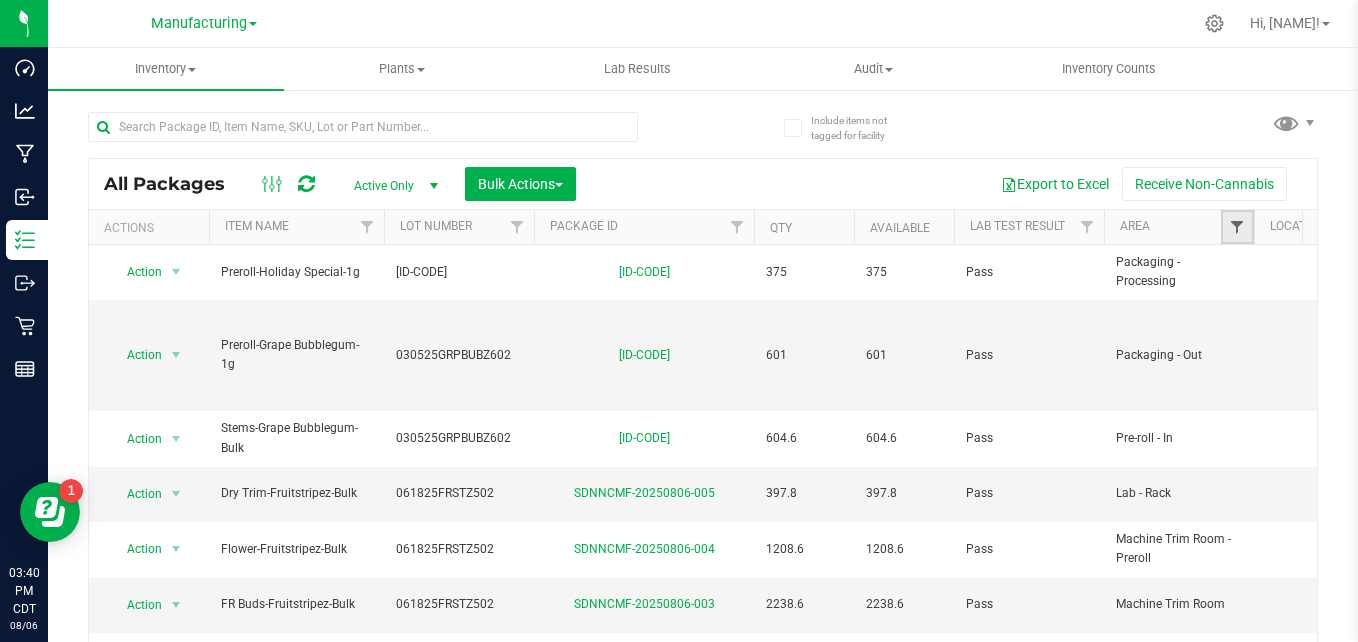 click at bounding box center [1237, 227] 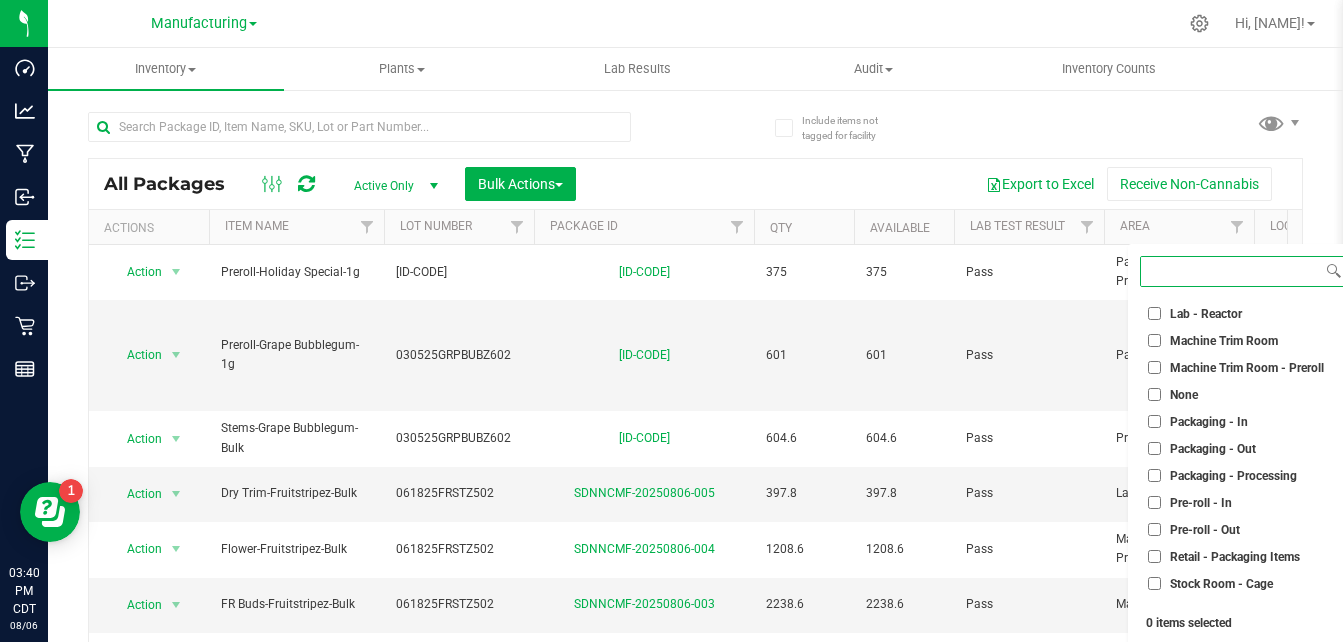 scroll, scrollTop: 531, scrollLeft: 0, axis: vertical 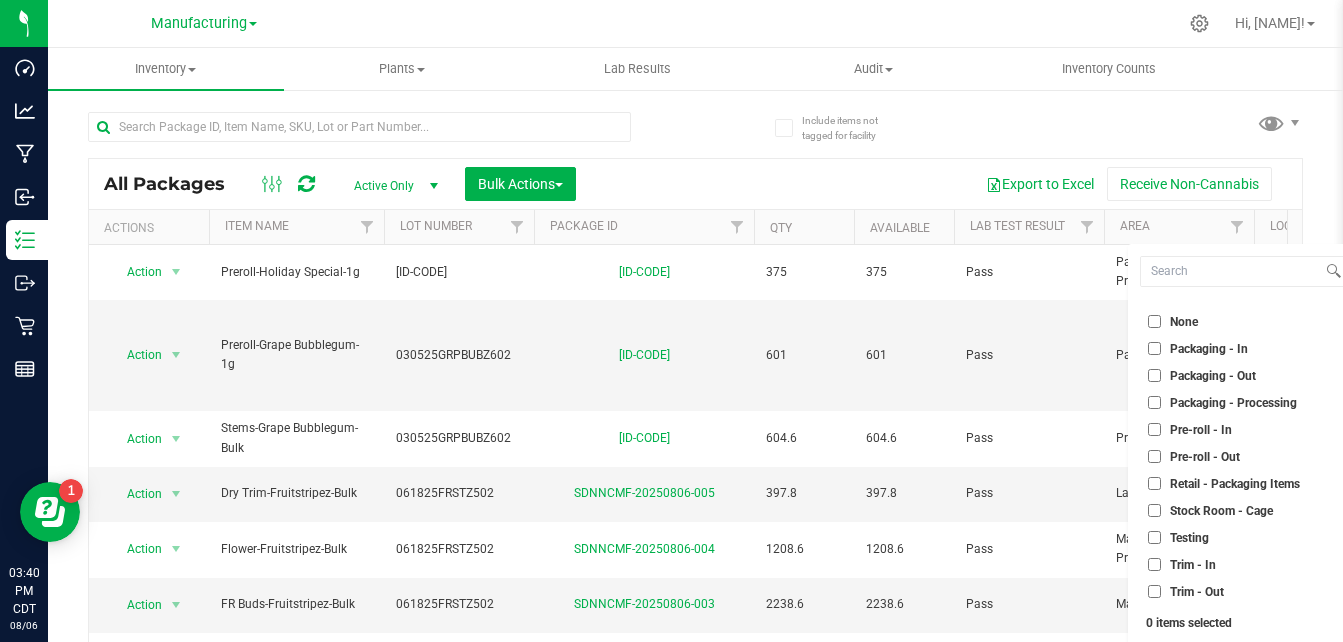 click on "Packaging - Out" at bounding box center [1202, 375] 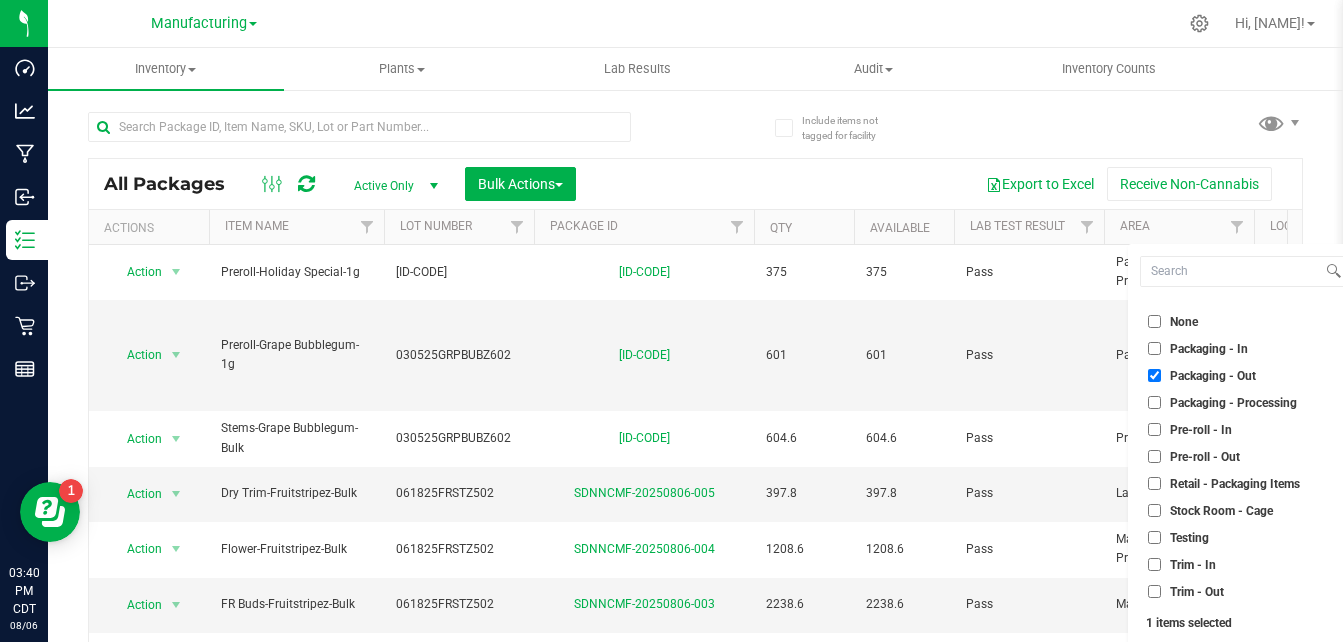 click on "Pre-roll - In" at bounding box center [1154, 429] 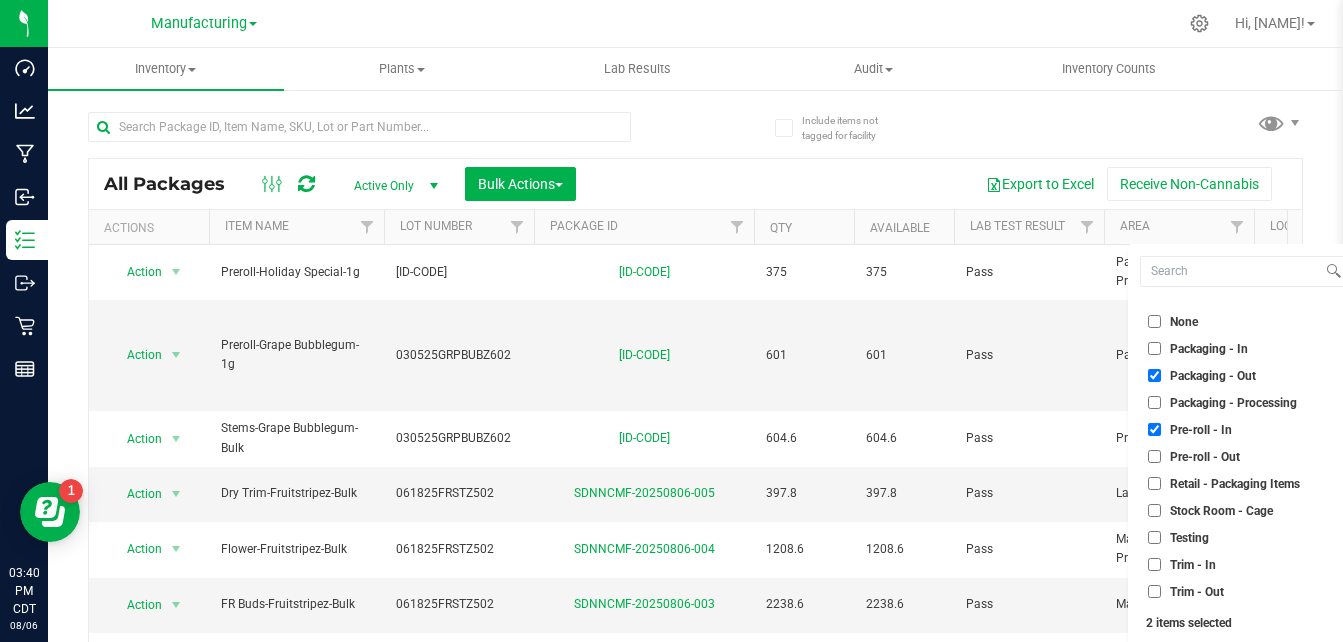 click on "Pre-roll - In" at bounding box center [1154, 429] 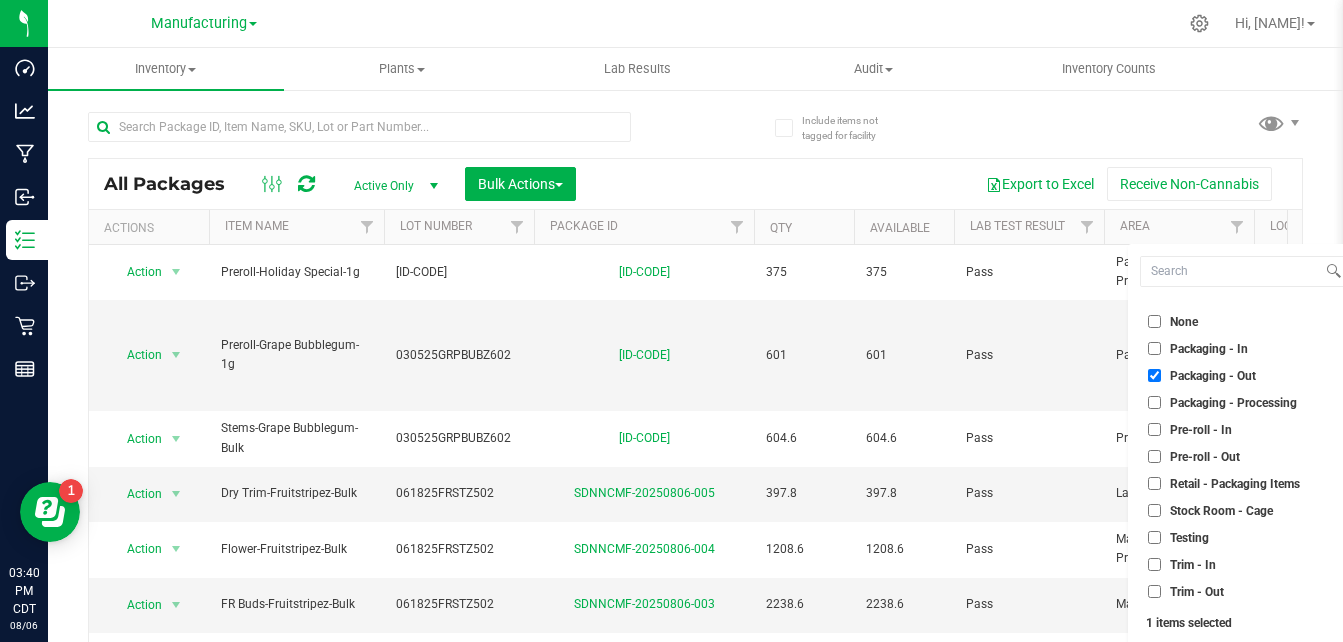 click on "Packaging - Processing" at bounding box center (1154, 402) 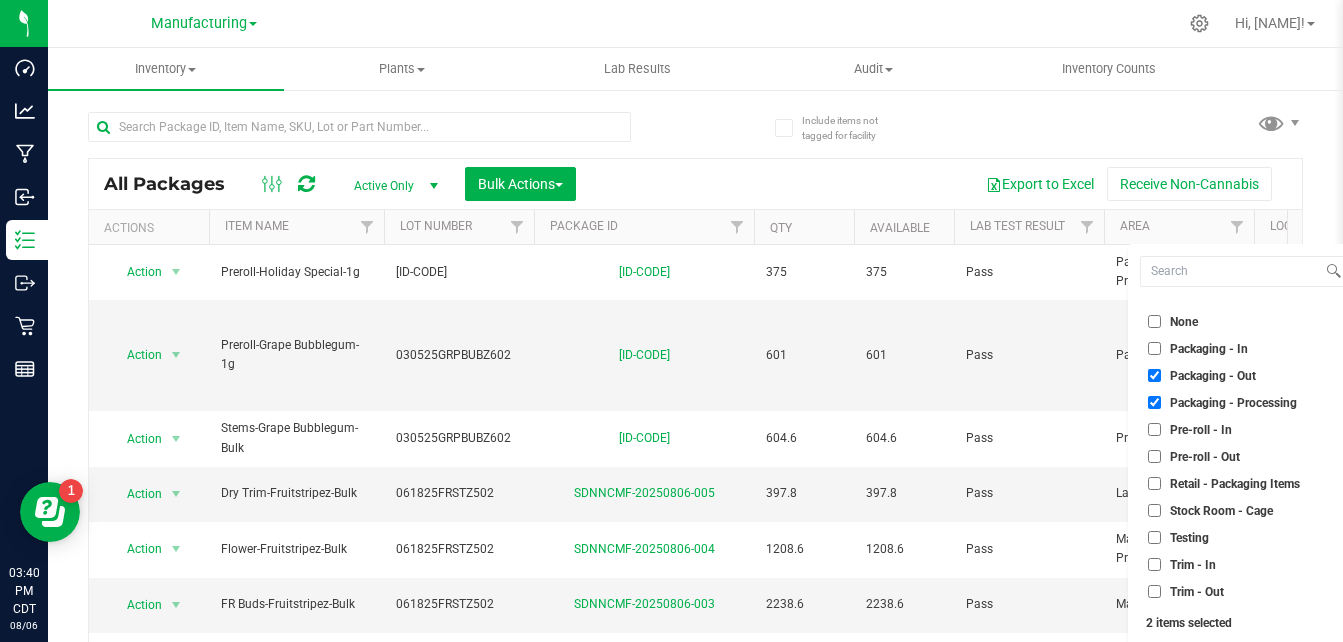 scroll, scrollTop: 53, scrollLeft: 0, axis: vertical 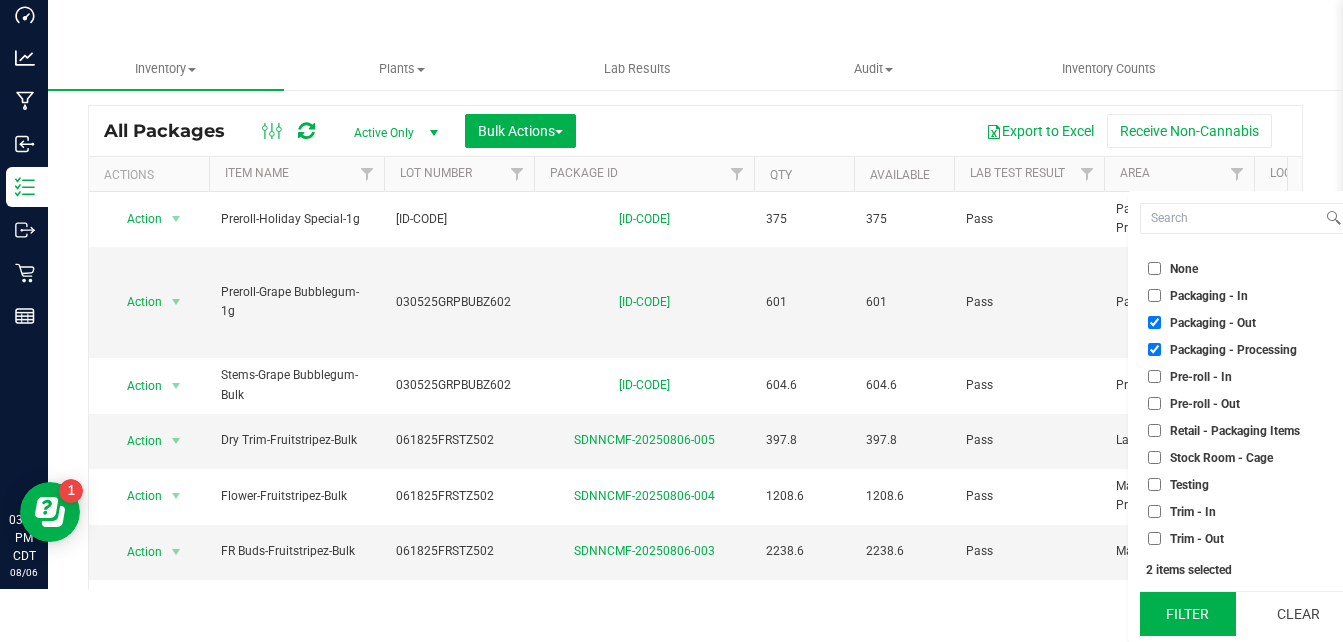click on "Filter" at bounding box center [1188, 614] 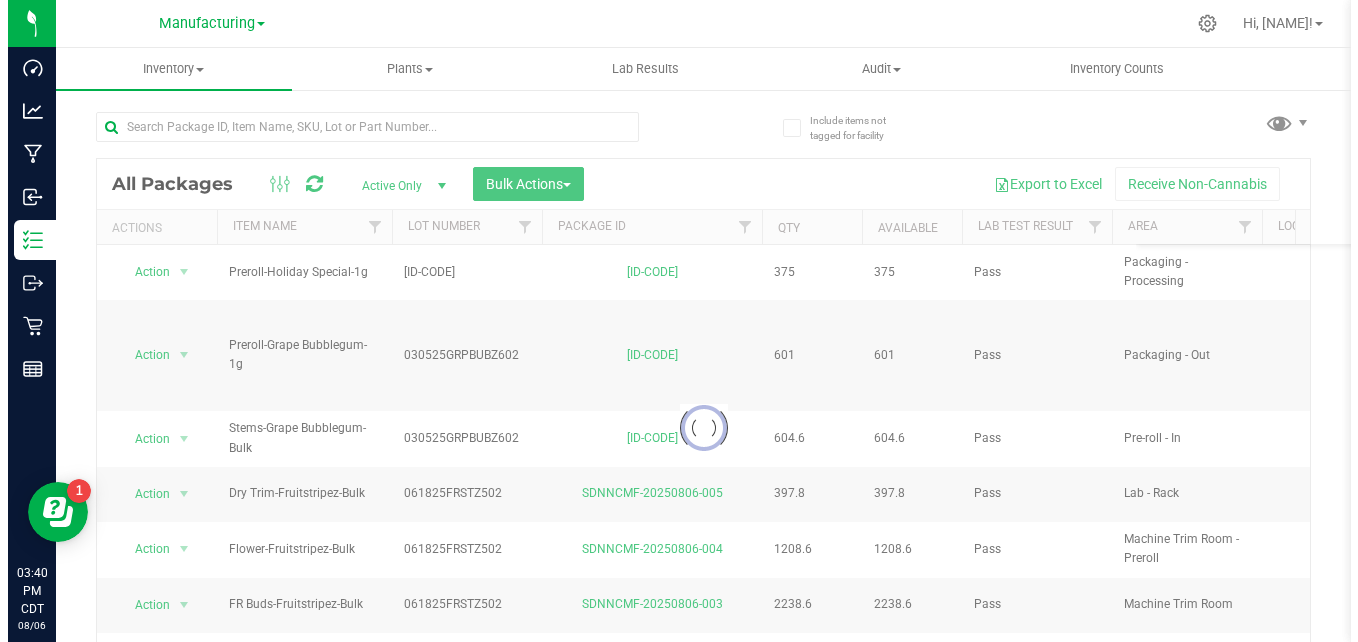 scroll, scrollTop: 0, scrollLeft: 0, axis: both 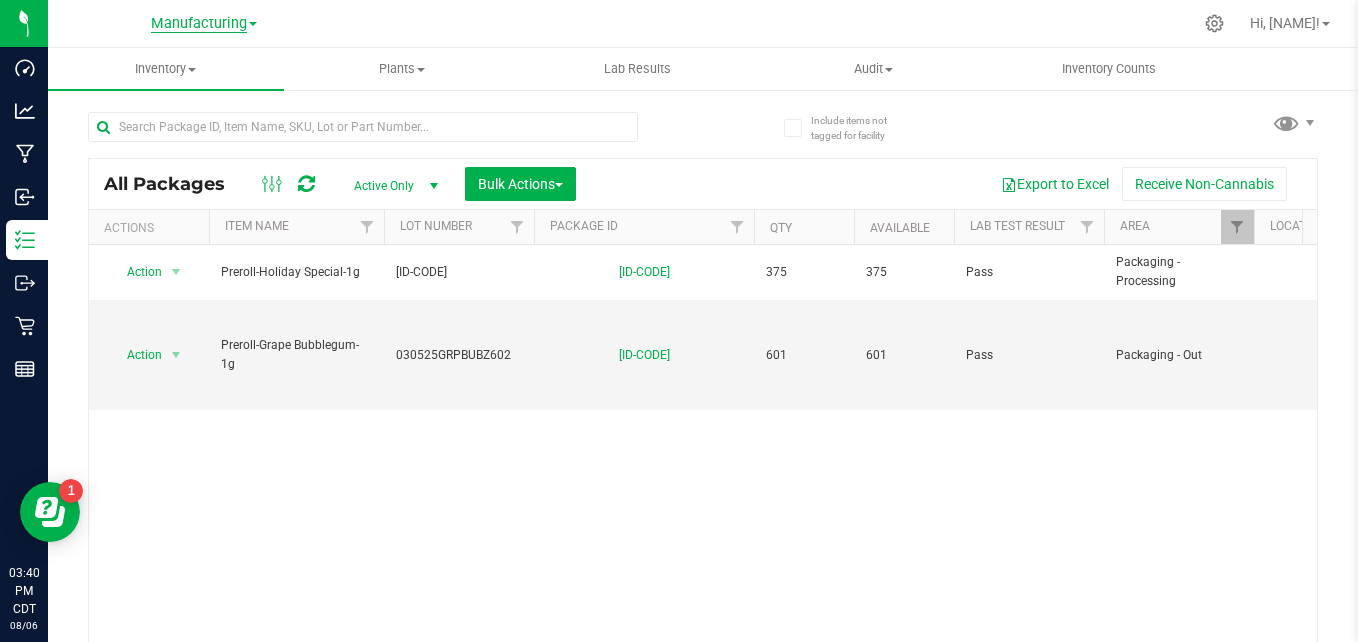 click on "Manufacturing" at bounding box center (199, 24) 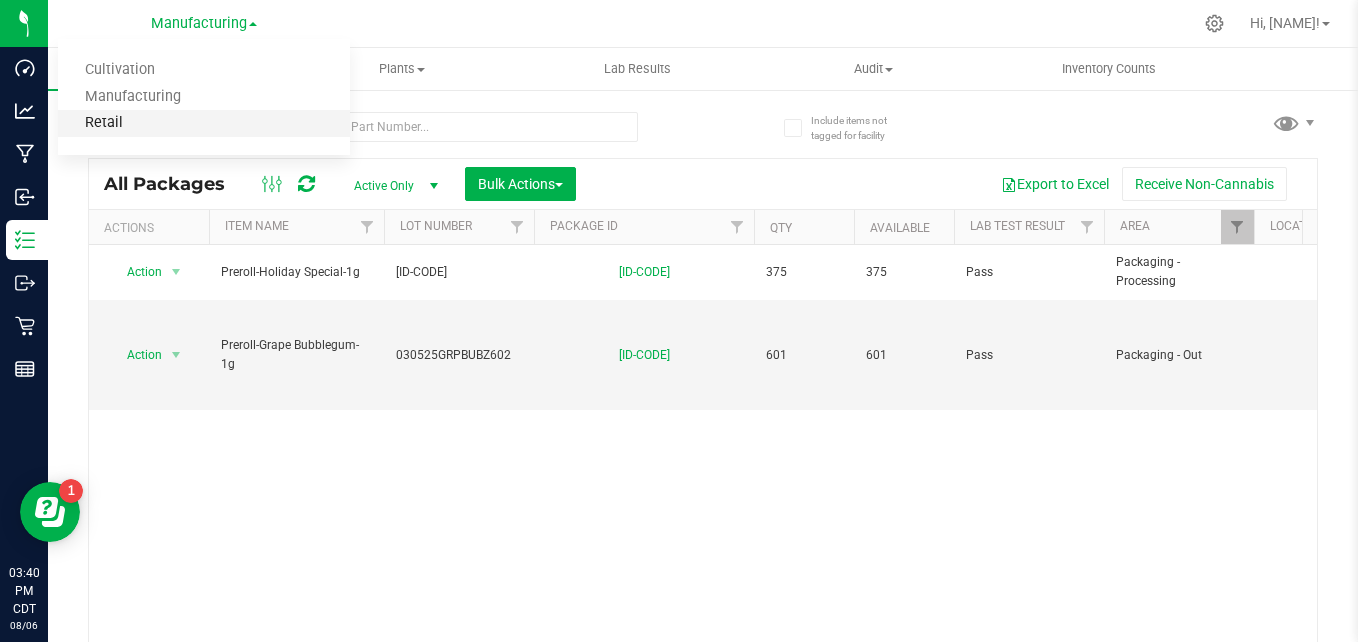 click on "Retail" at bounding box center [204, 123] 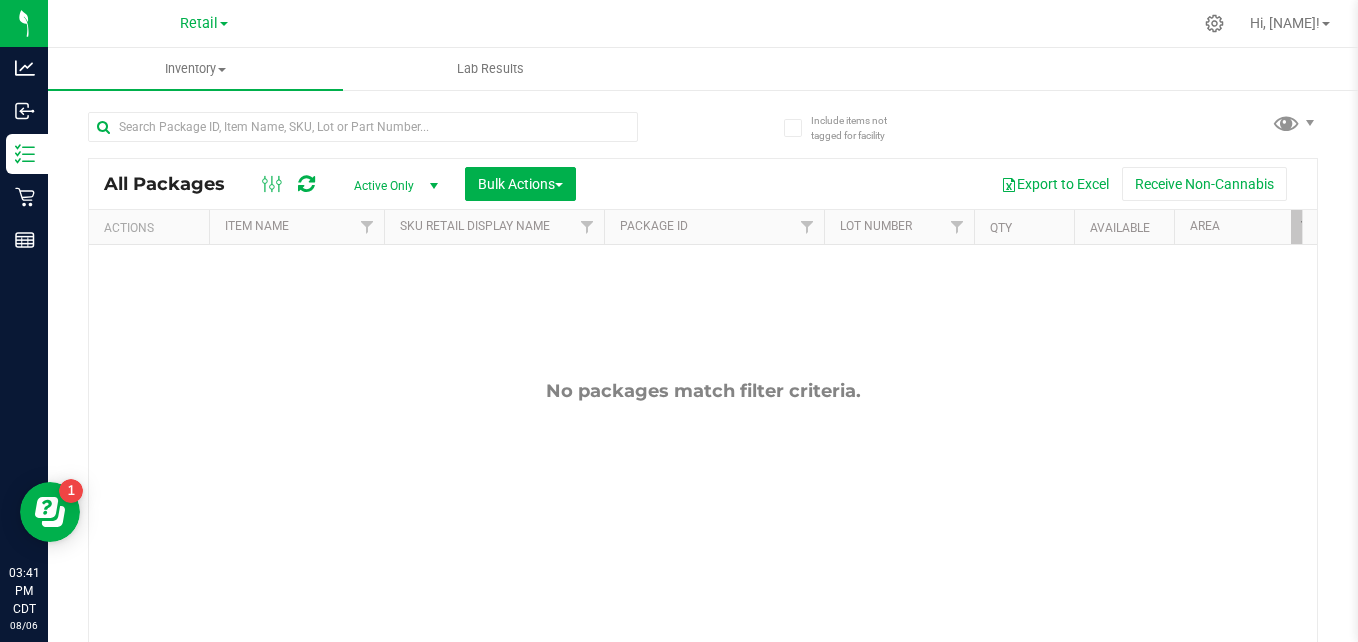 scroll, scrollTop: 0, scrollLeft: 110, axis: horizontal 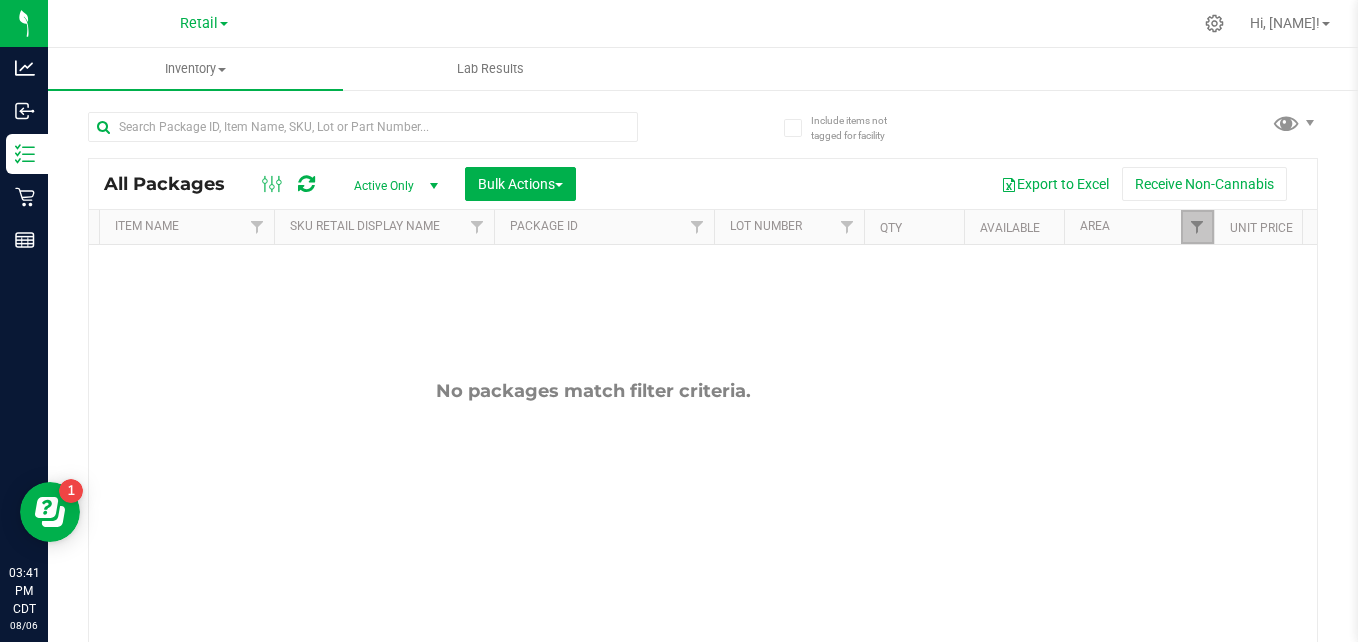 click at bounding box center (1197, 227) 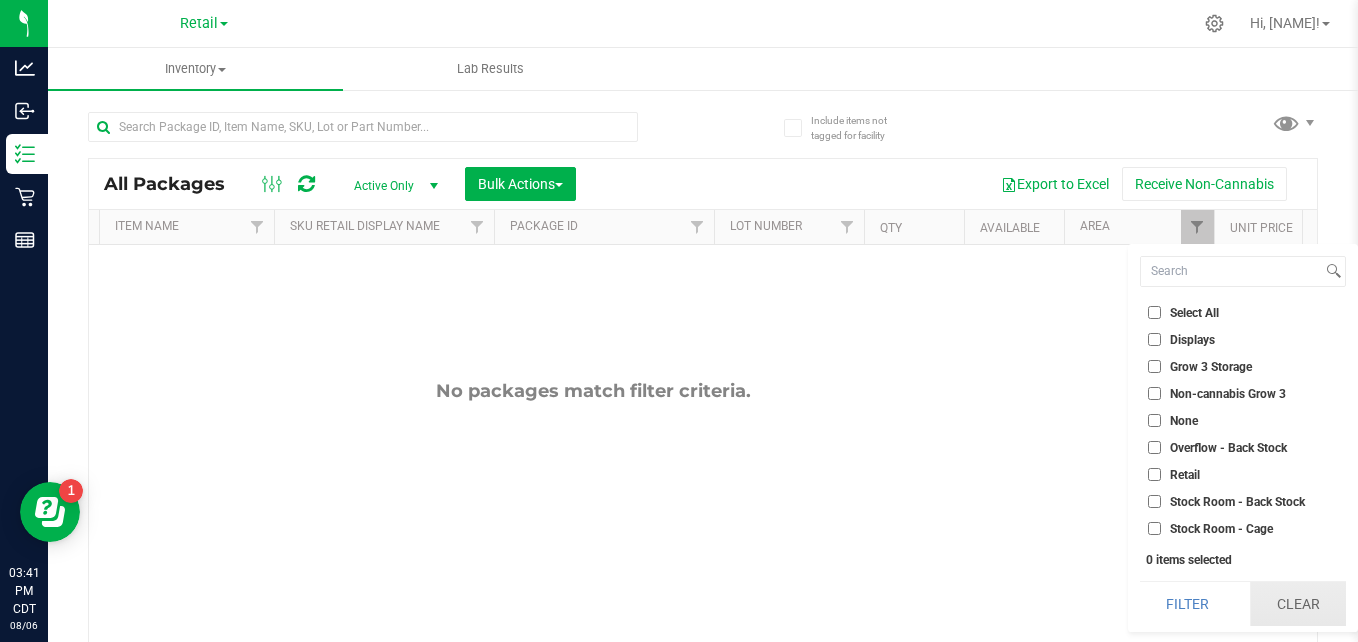 click on "Clear" at bounding box center (1298, 604) 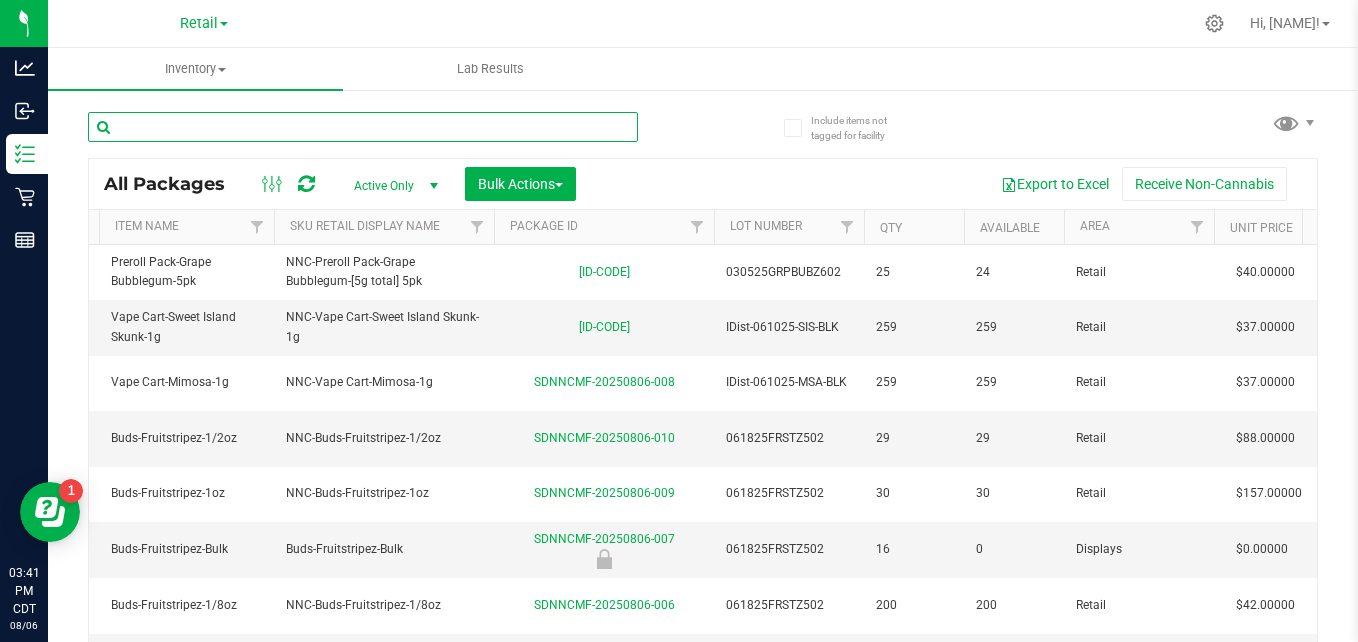 click at bounding box center (363, 127) 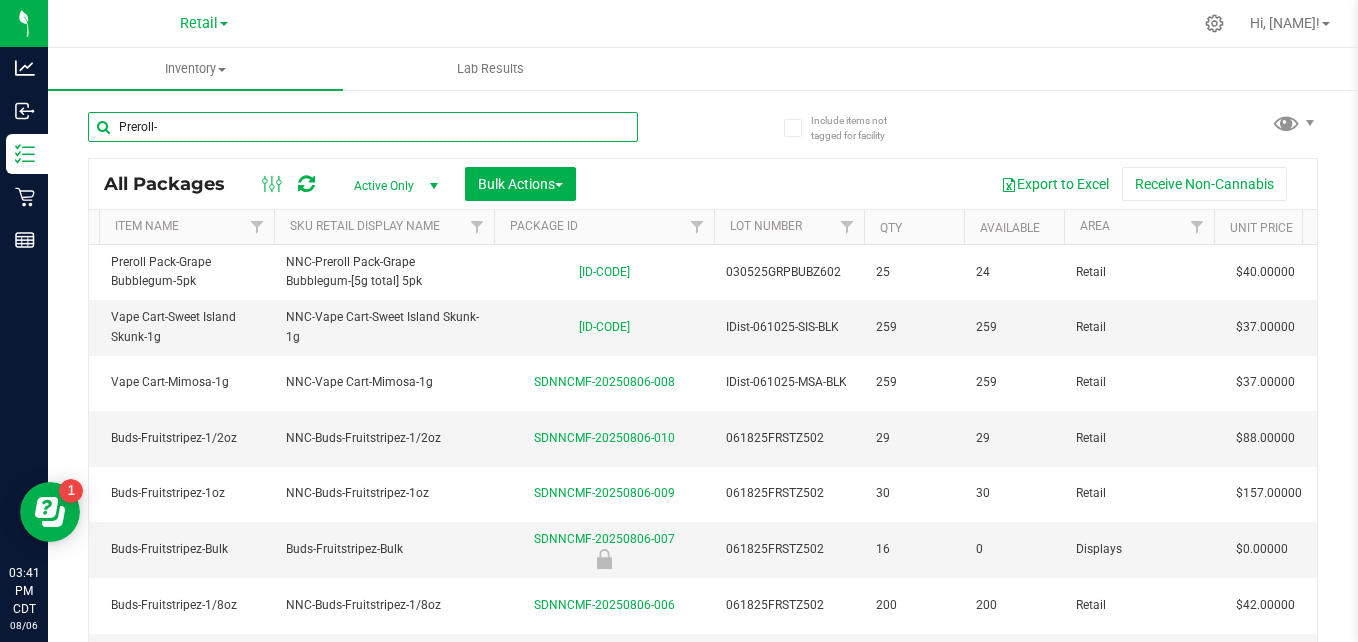 type on "Preroll-" 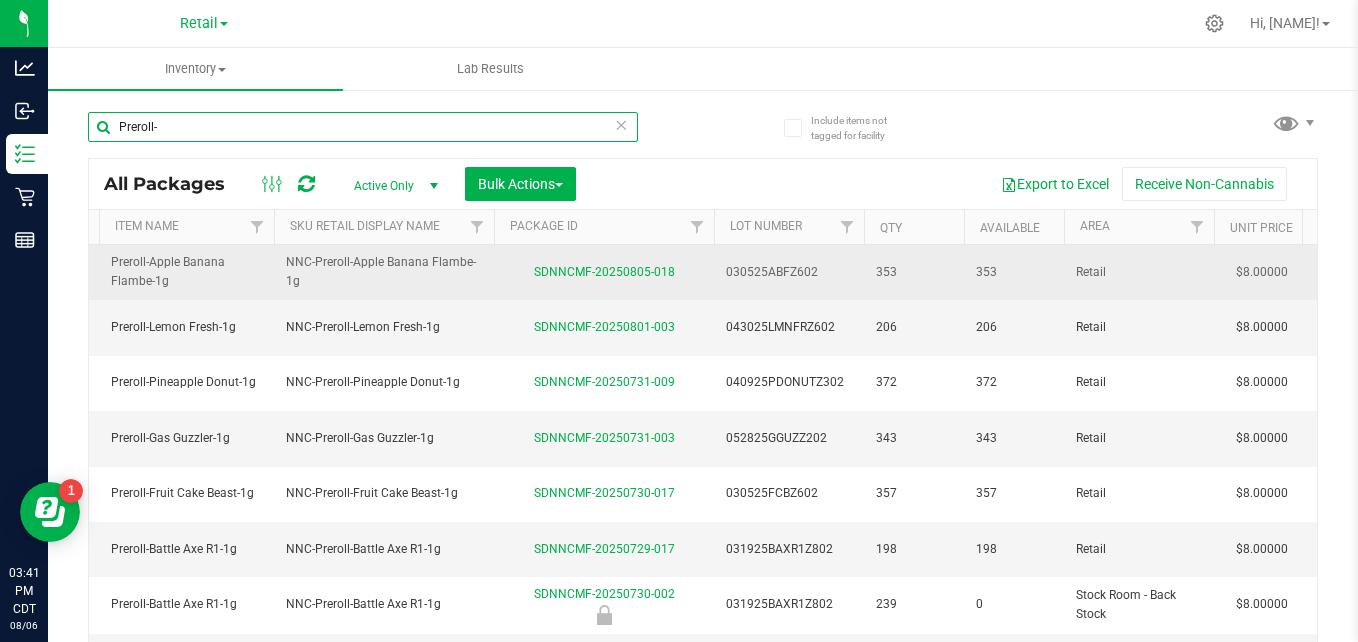 scroll, scrollTop: 0, scrollLeft: 0, axis: both 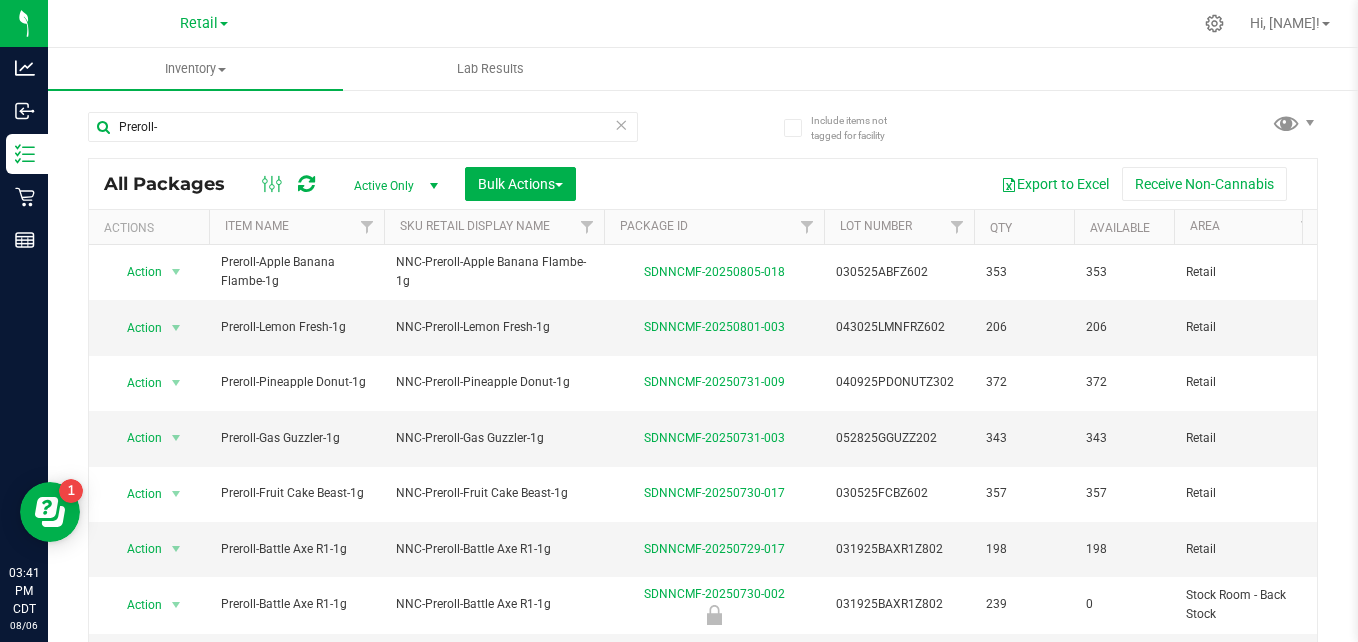 click on "Item Name" at bounding box center [296, 227] 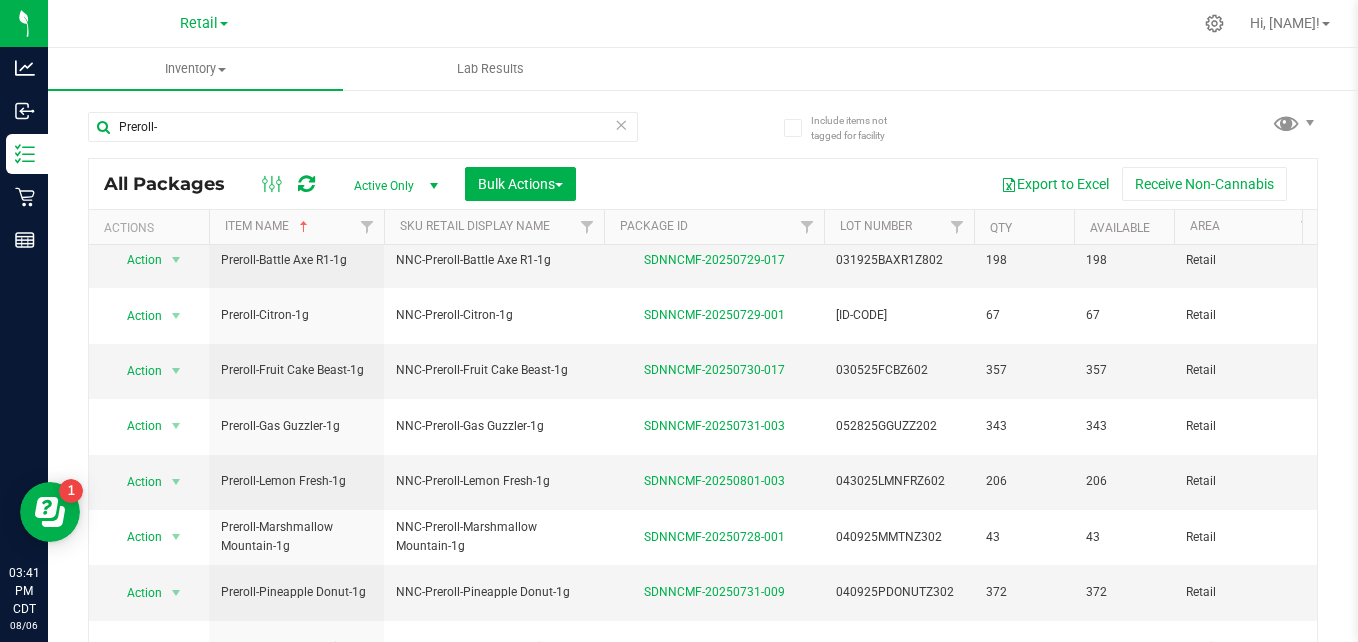 scroll, scrollTop: 193, scrollLeft: 0, axis: vertical 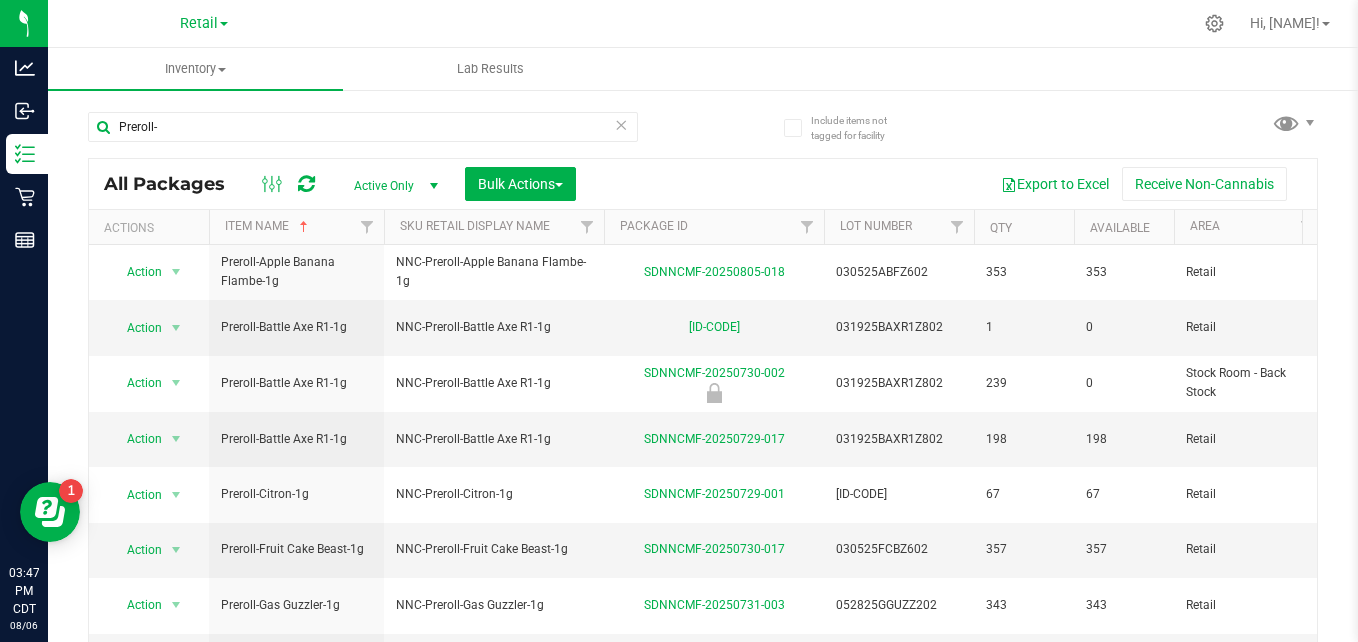 click at bounding box center (621, 124) 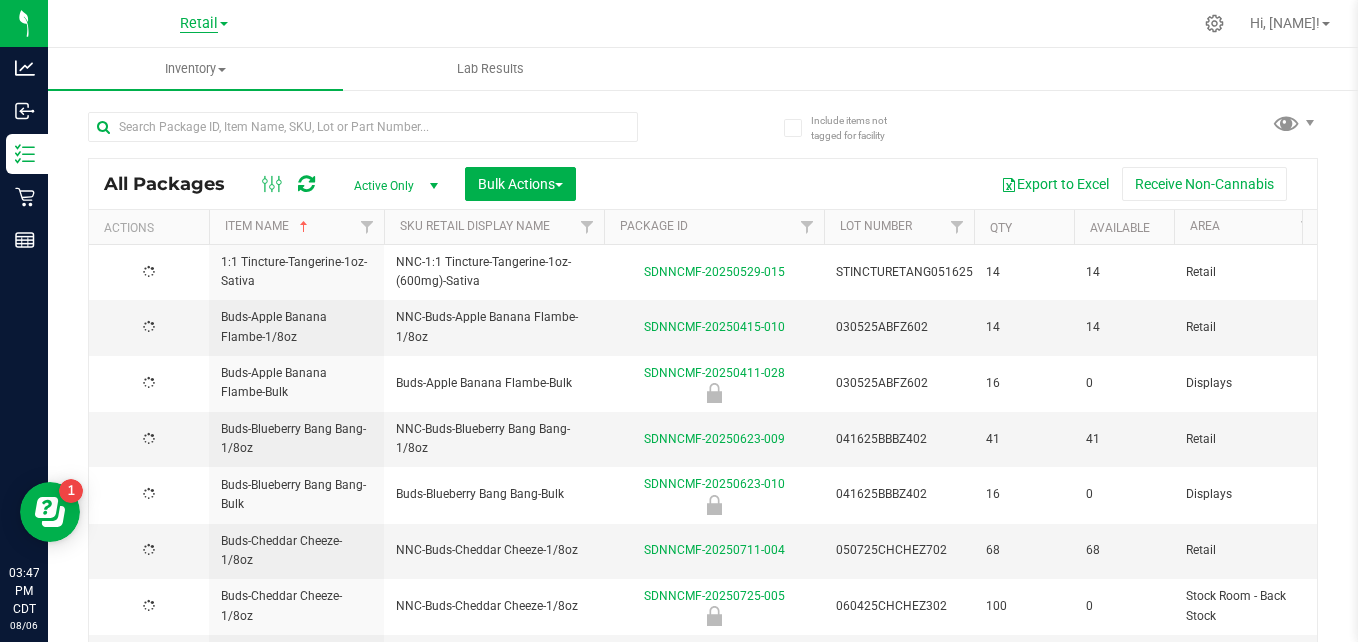click on "Retail" at bounding box center [199, 24] 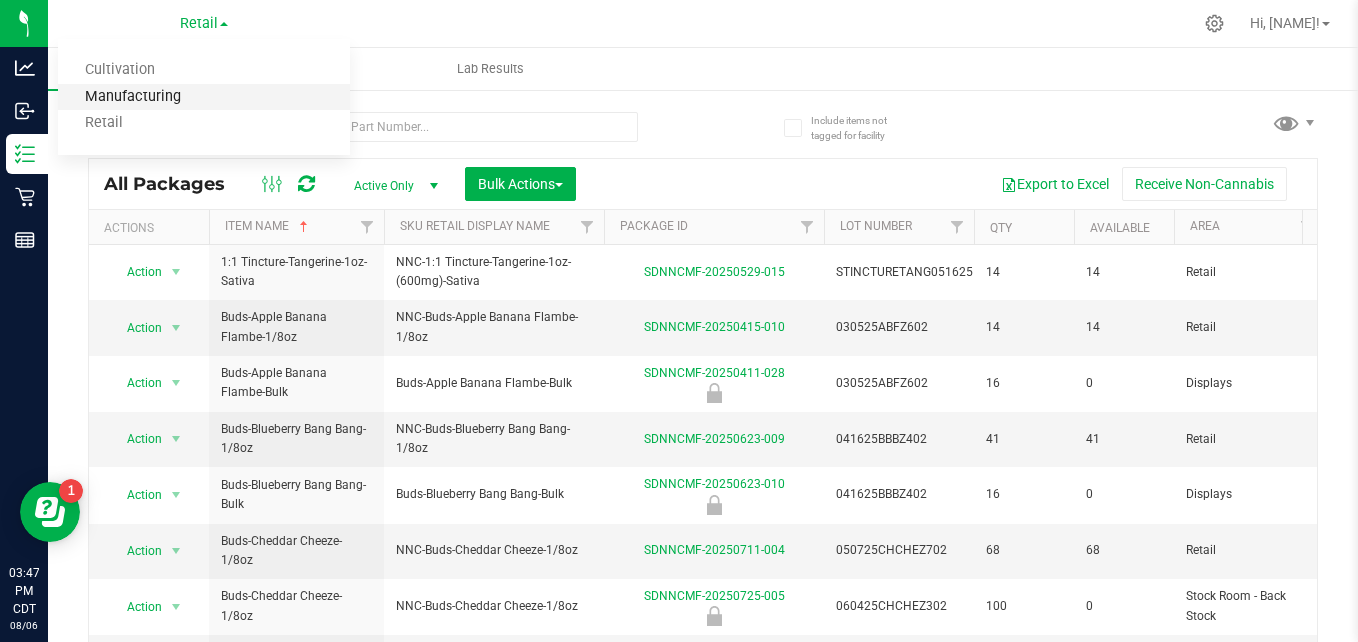 click on "Manufacturing" at bounding box center (204, 97) 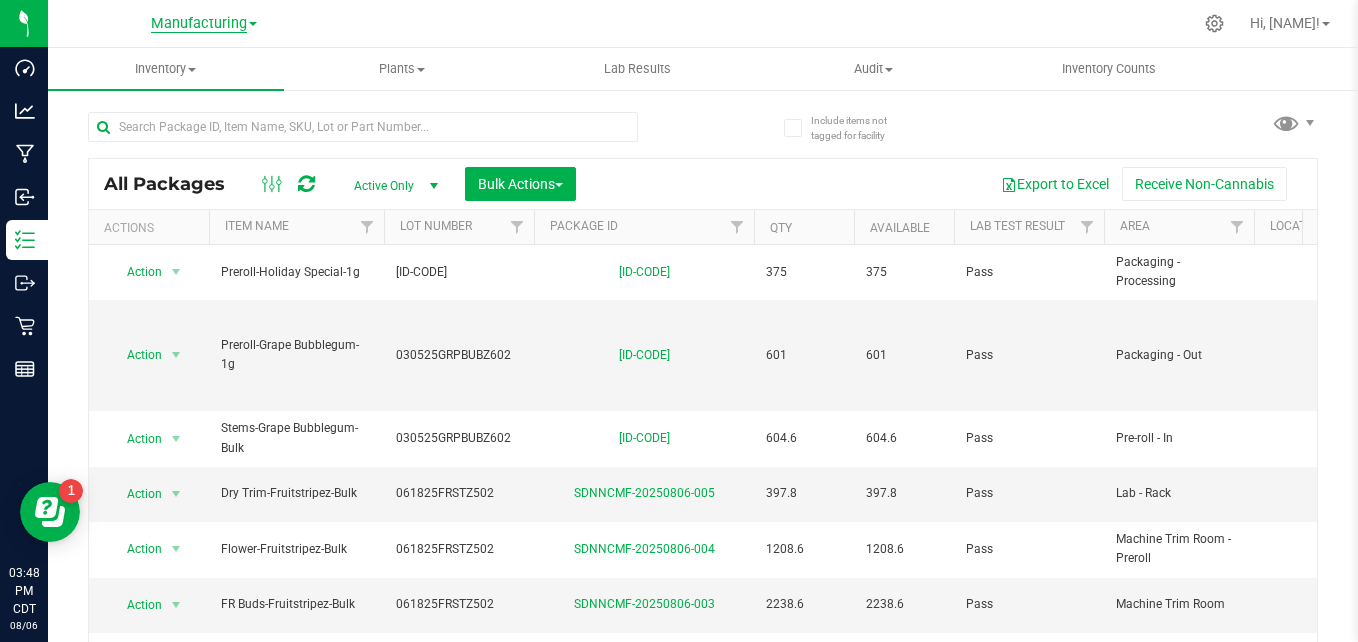 click on "Manufacturing" at bounding box center (199, 24) 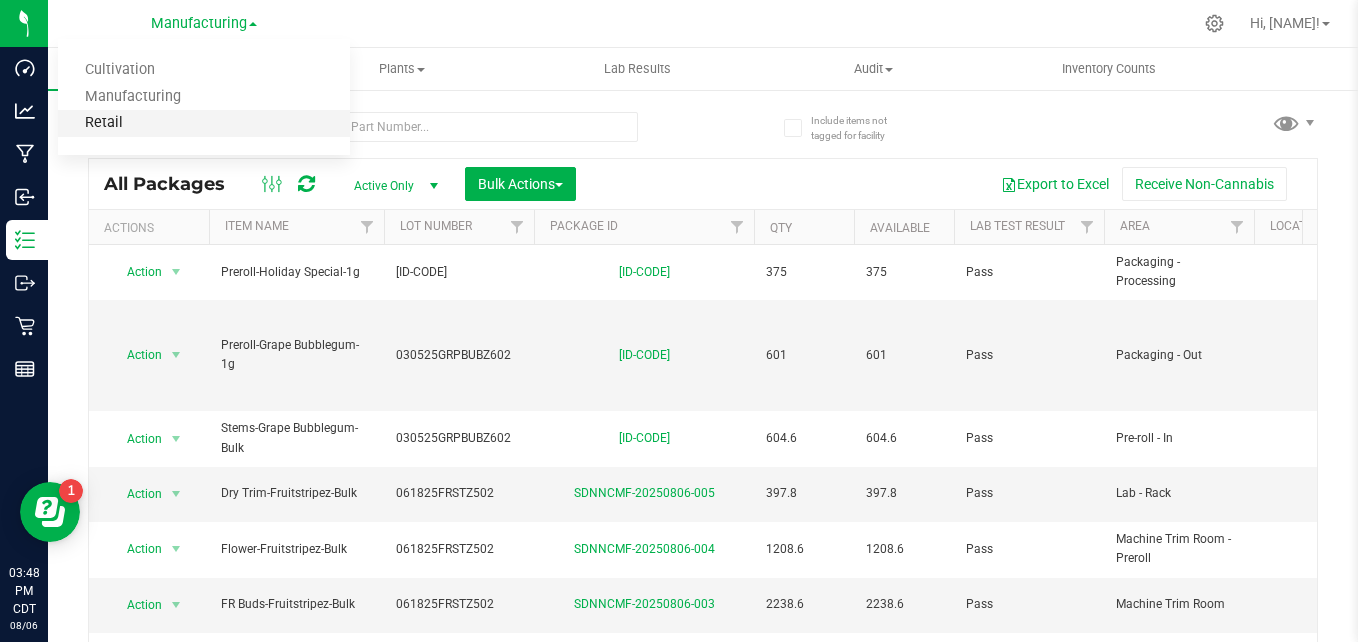 click on "Retail" at bounding box center (204, 123) 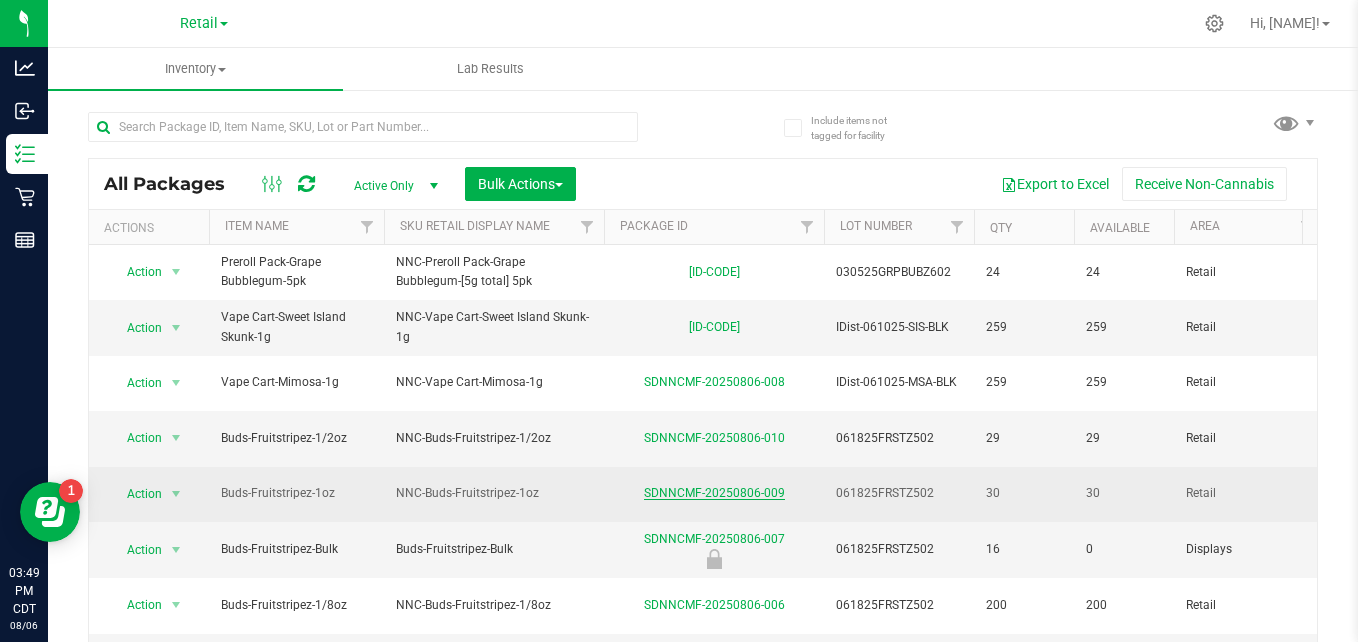 scroll, scrollTop: 0, scrollLeft: 44, axis: horizontal 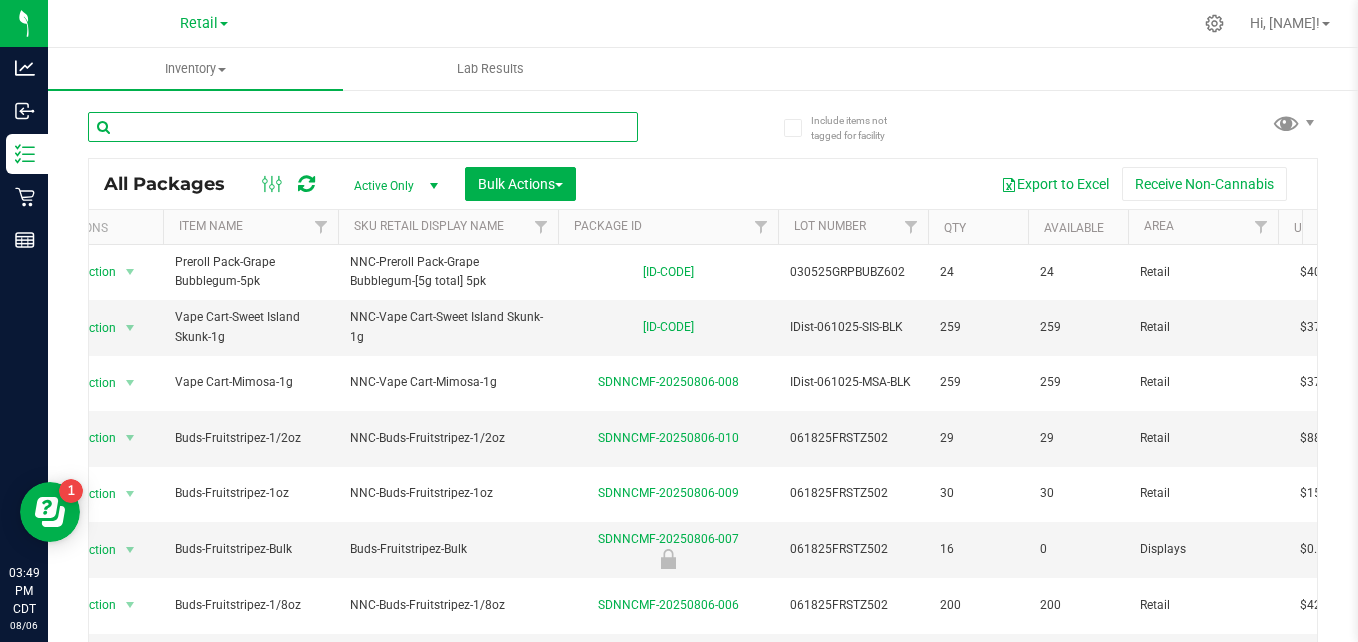 click at bounding box center [363, 127] 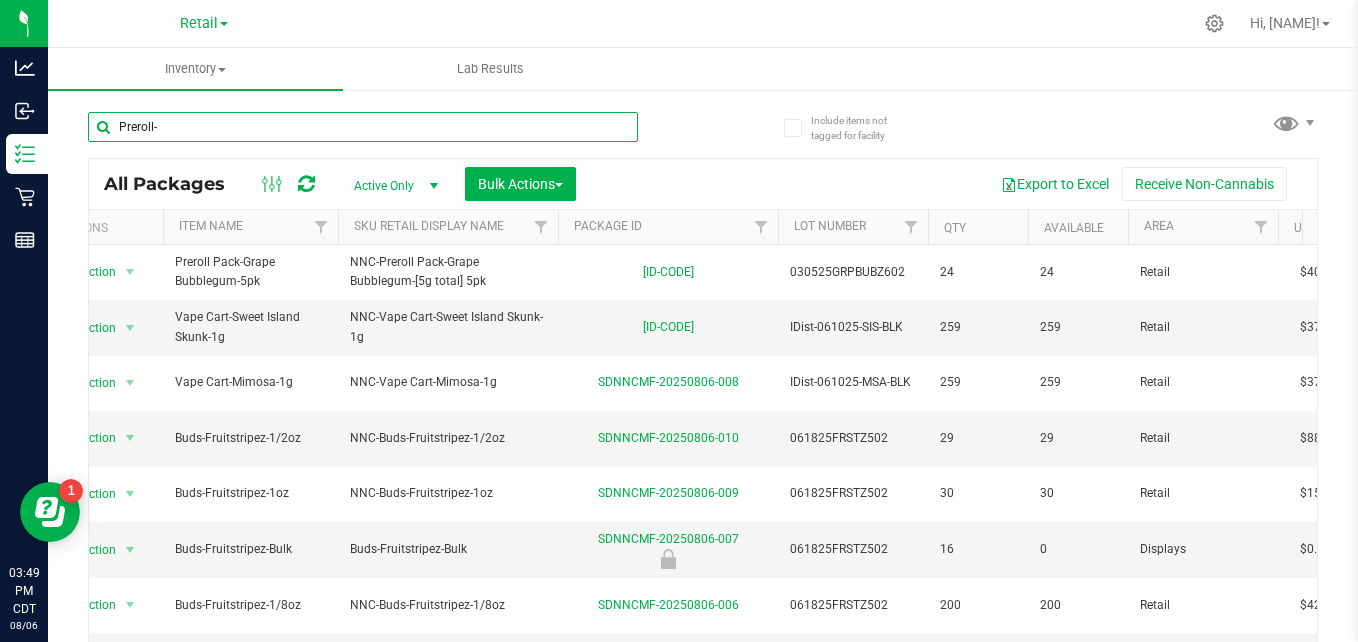 type on "Preroll-" 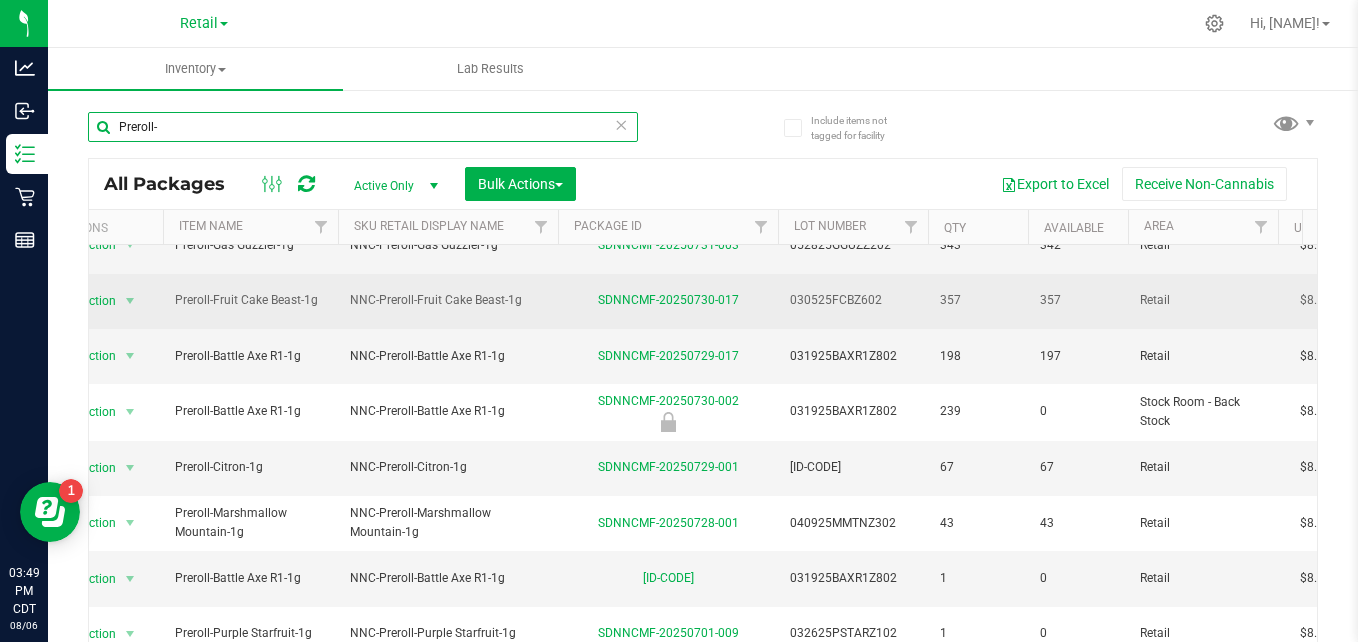 scroll, scrollTop: 193, scrollLeft: 82, axis: both 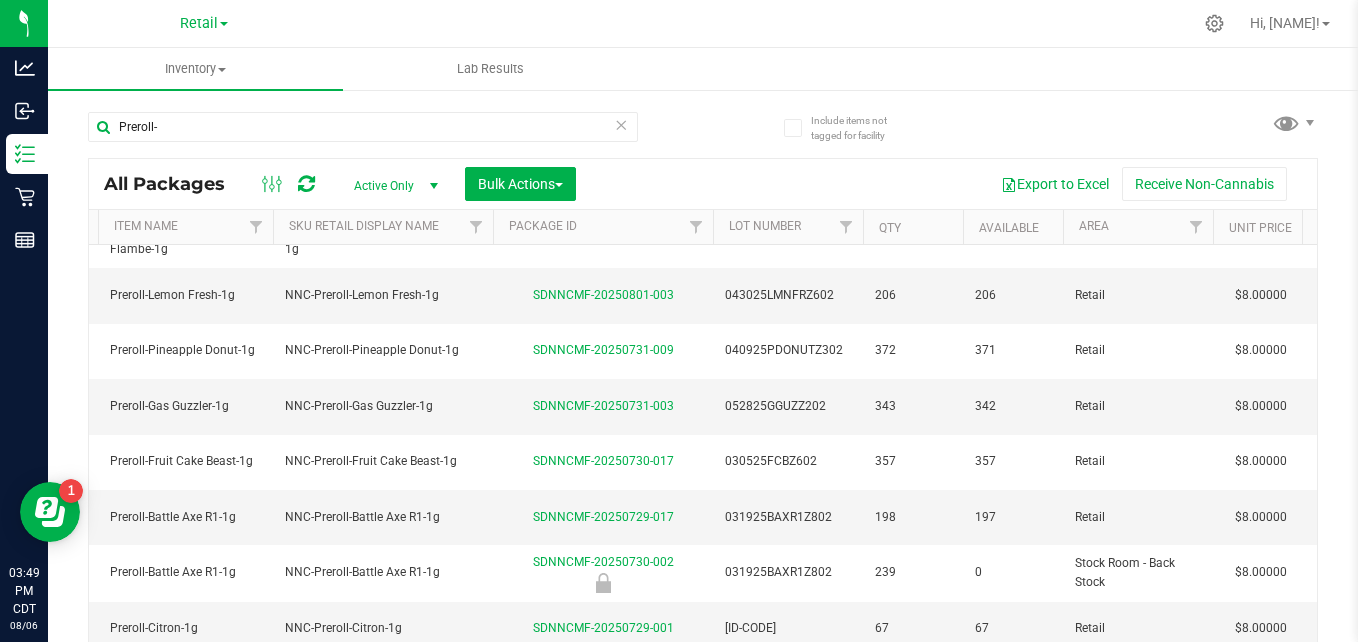 click at bounding box center [224, 24] 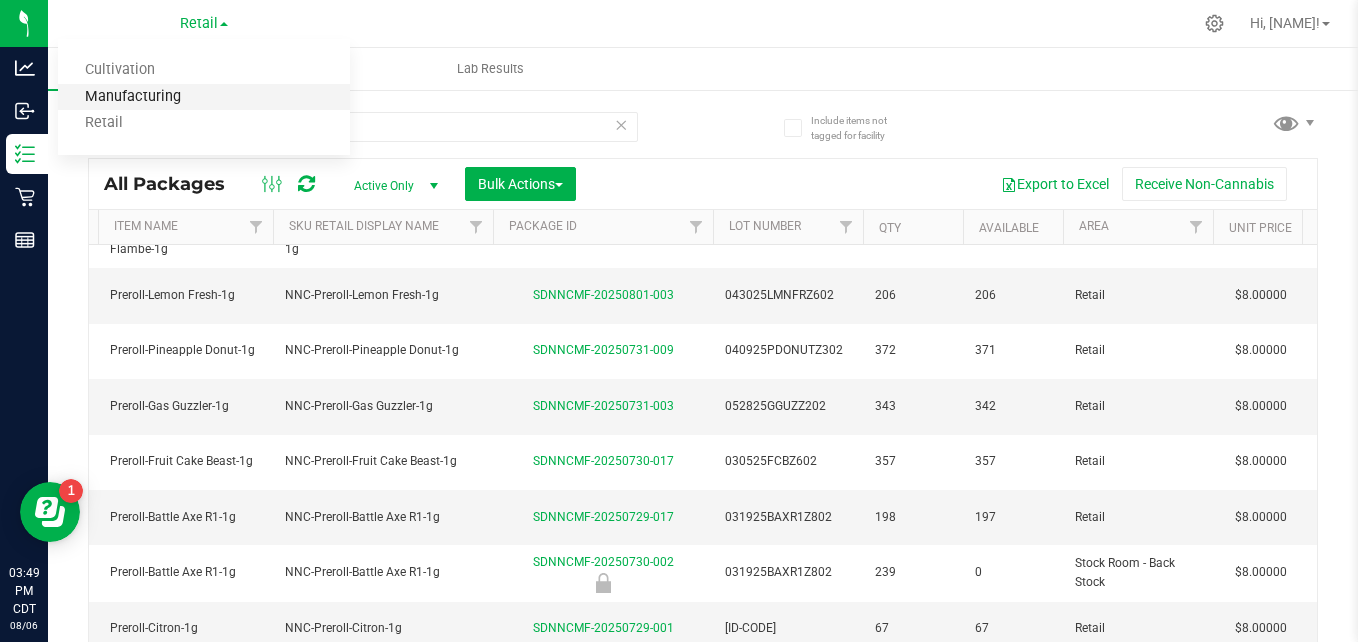 click on "Manufacturing" at bounding box center (204, 97) 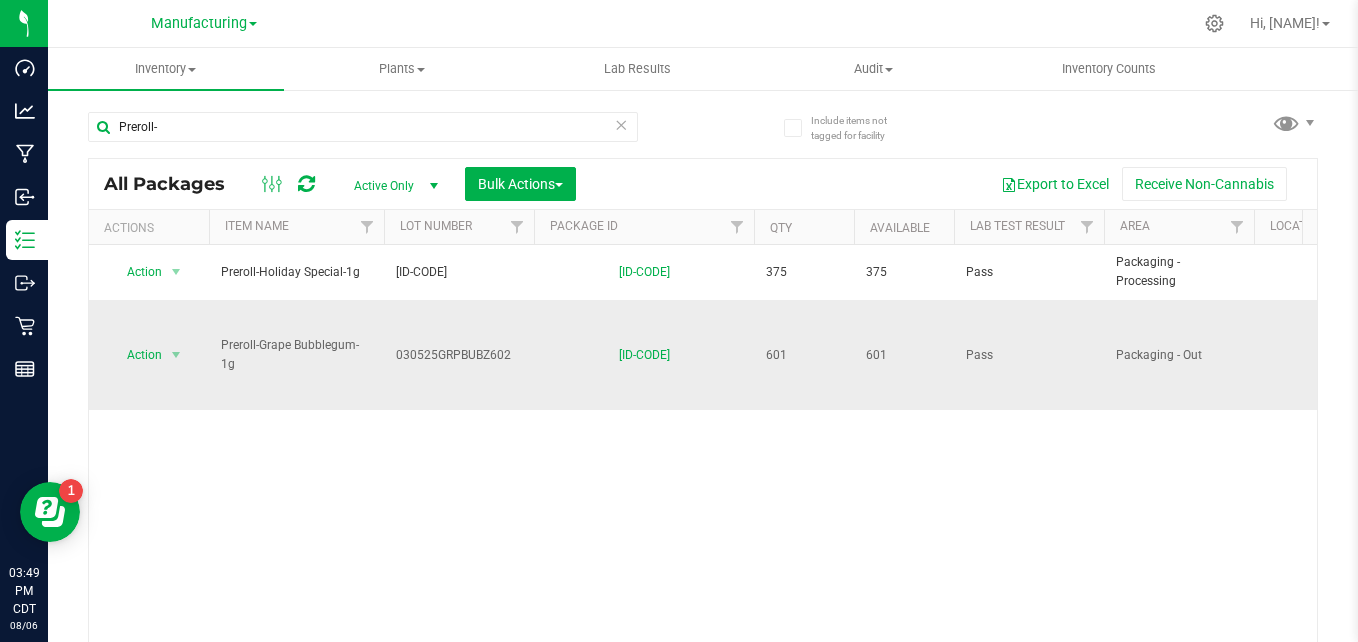 scroll, scrollTop: 0, scrollLeft: 111, axis: horizontal 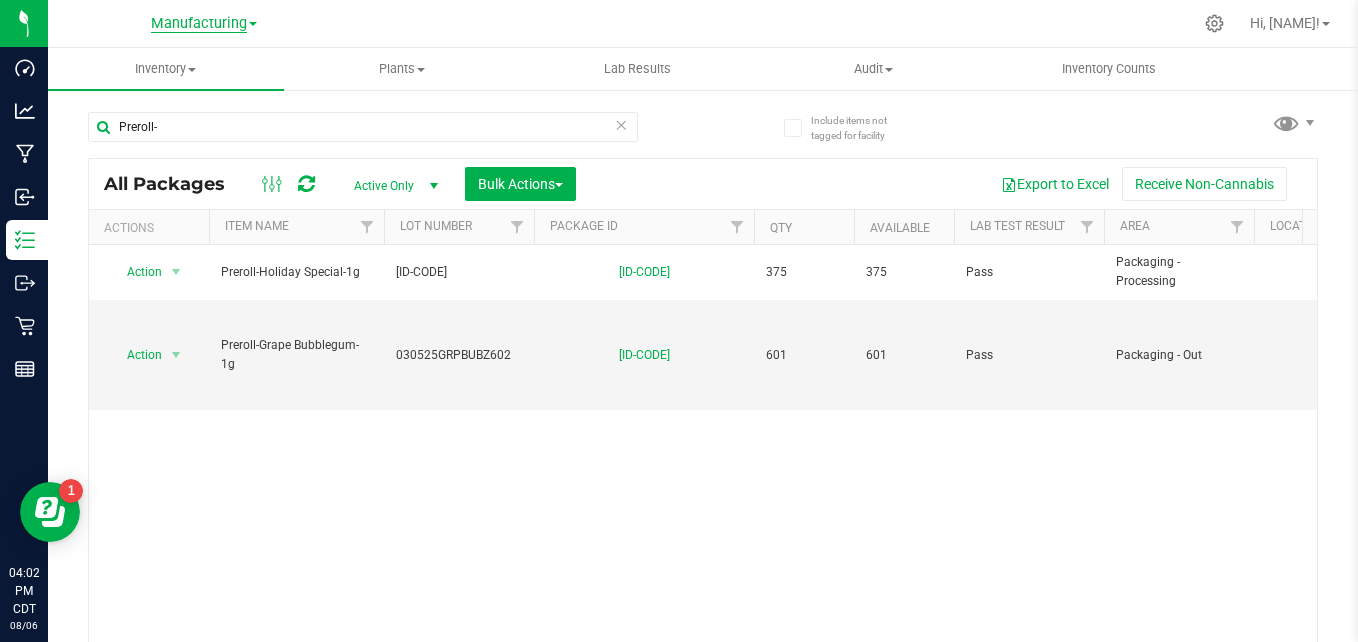 click on "Manufacturing" at bounding box center [199, 24] 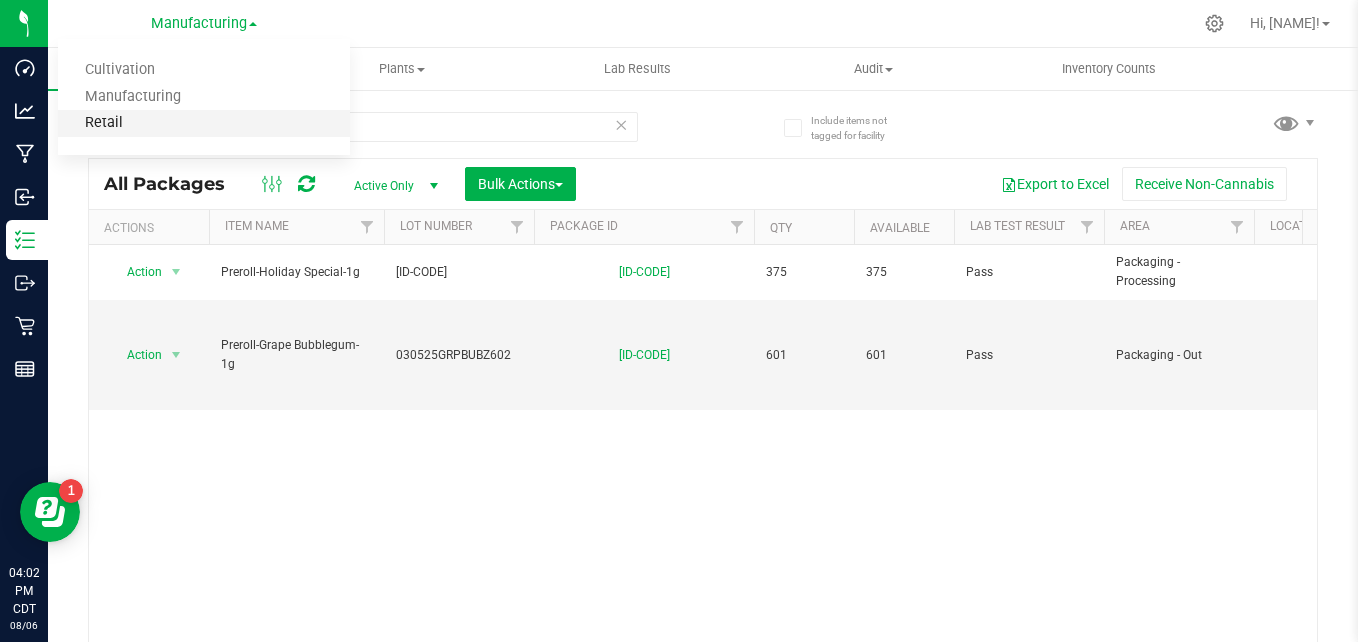 click on "Retail" at bounding box center [204, 123] 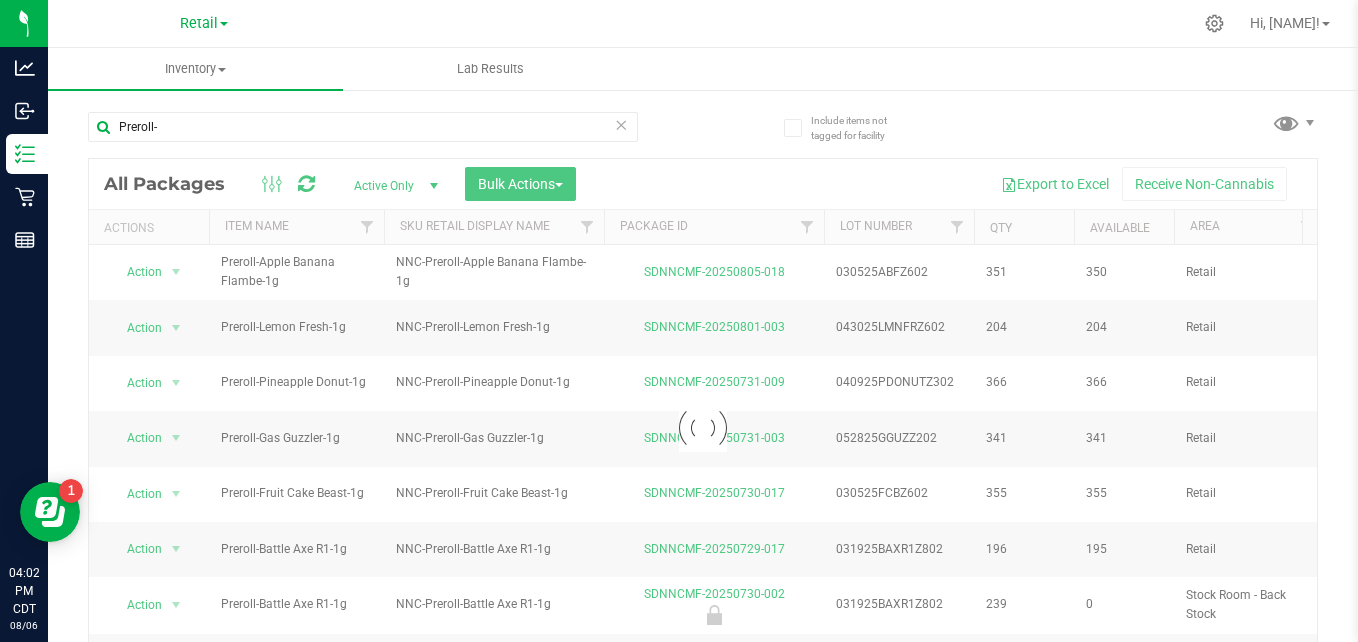 click at bounding box center (621, 124) 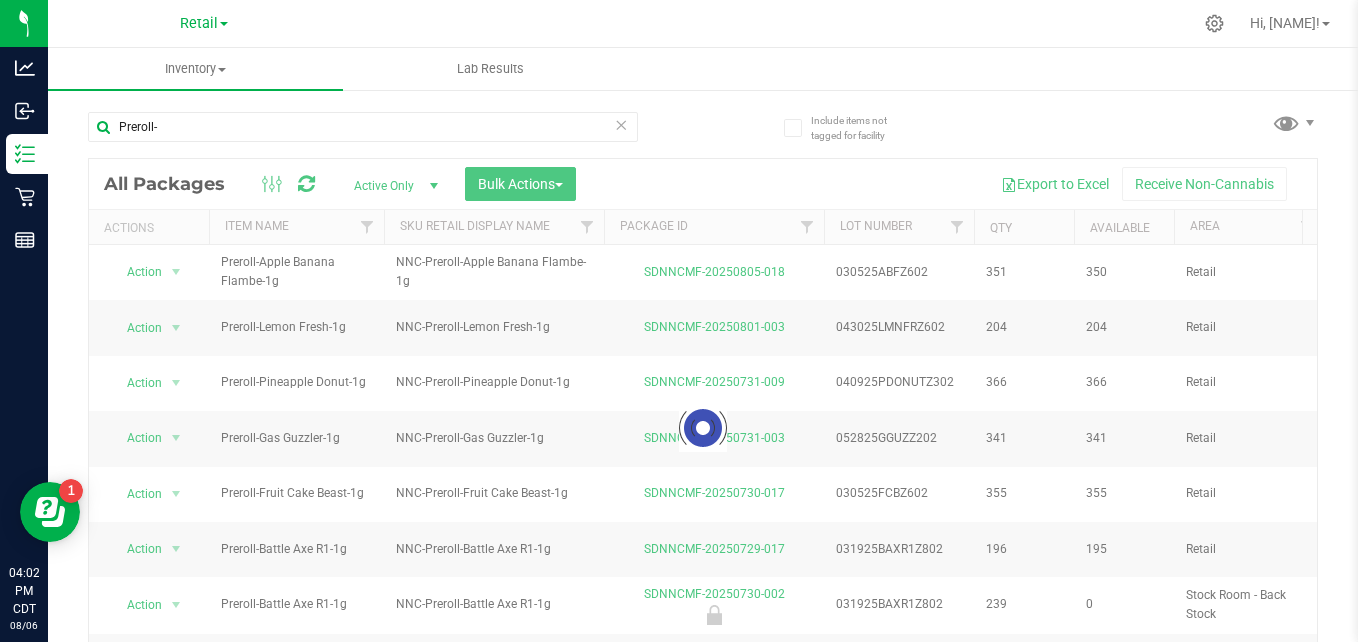 type 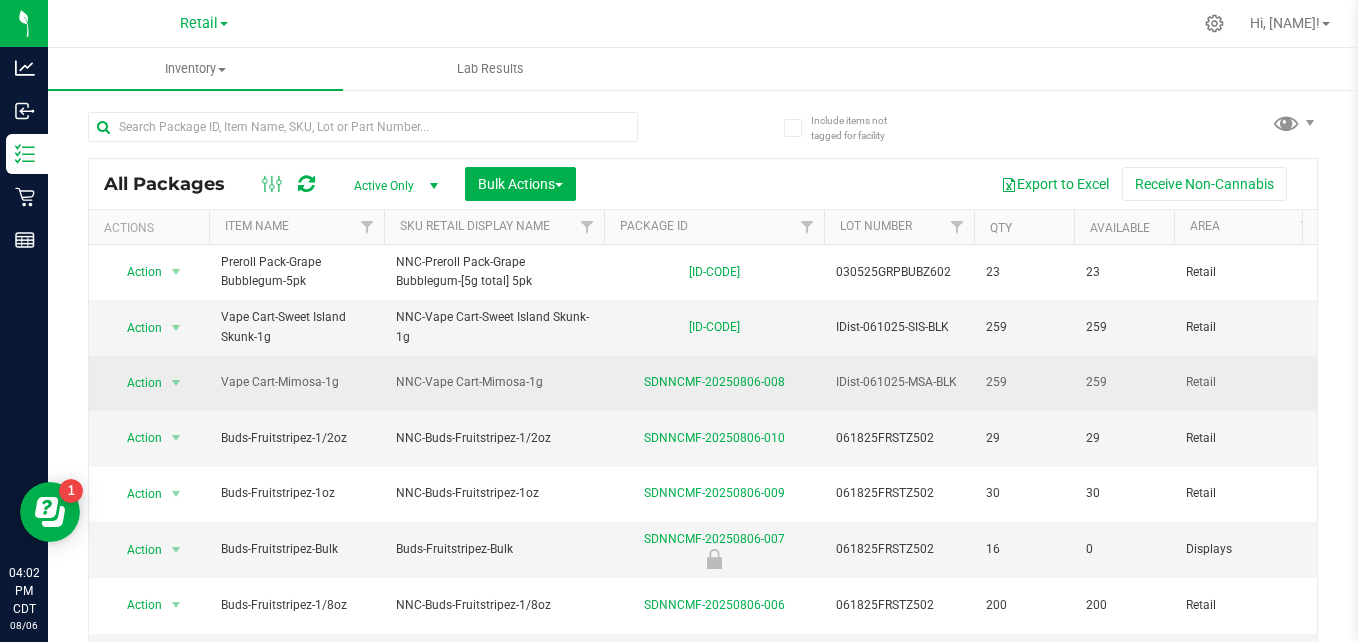 scroll, scrollTop: 0, scrollLeft: 41, axis: horizontal 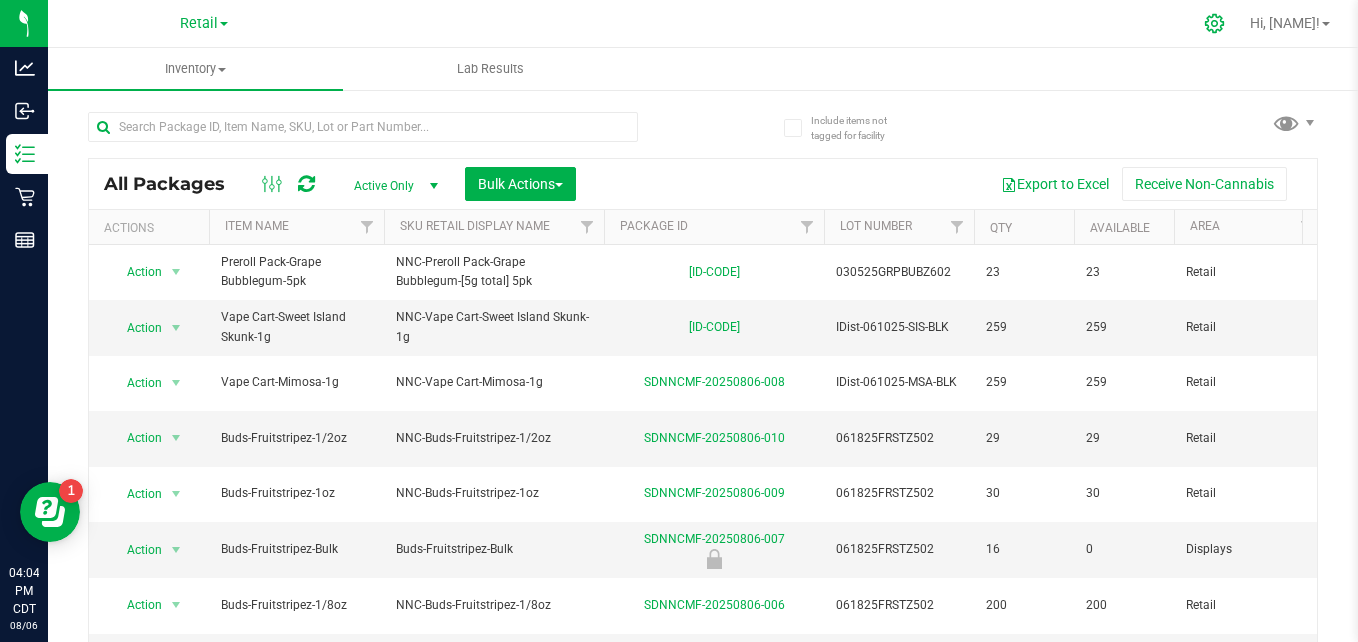click 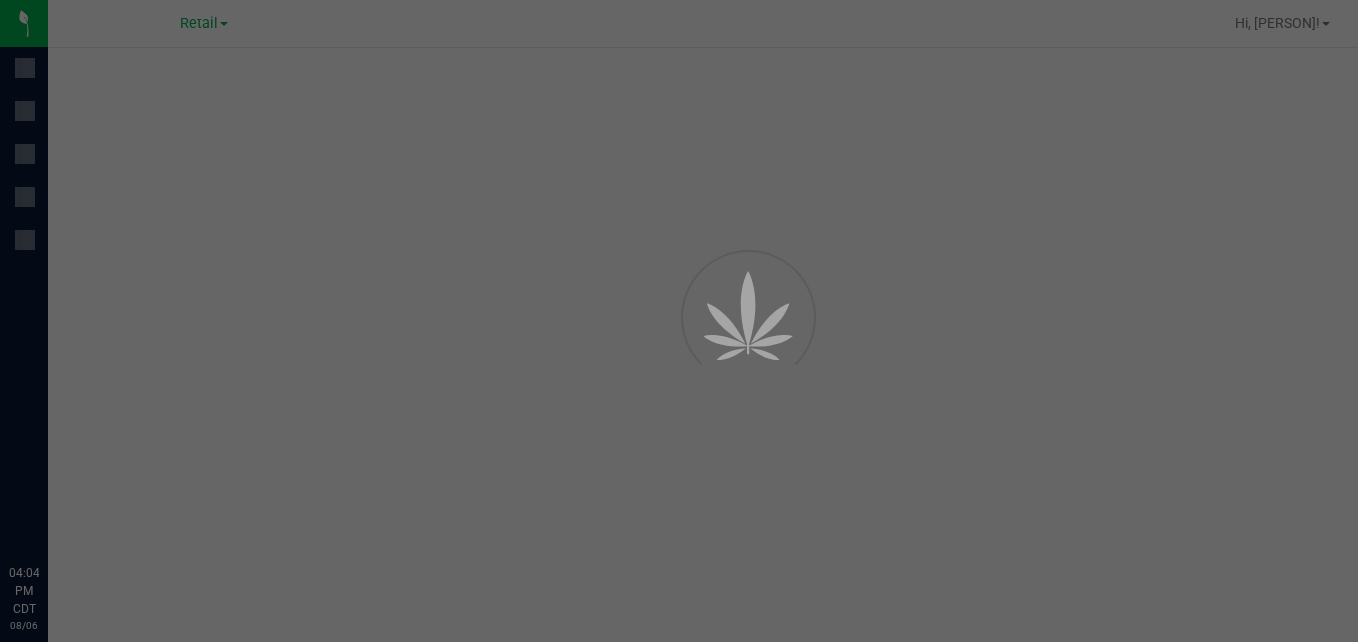scroll, scrollTop: 0, scrollLeft: 0, axis: both 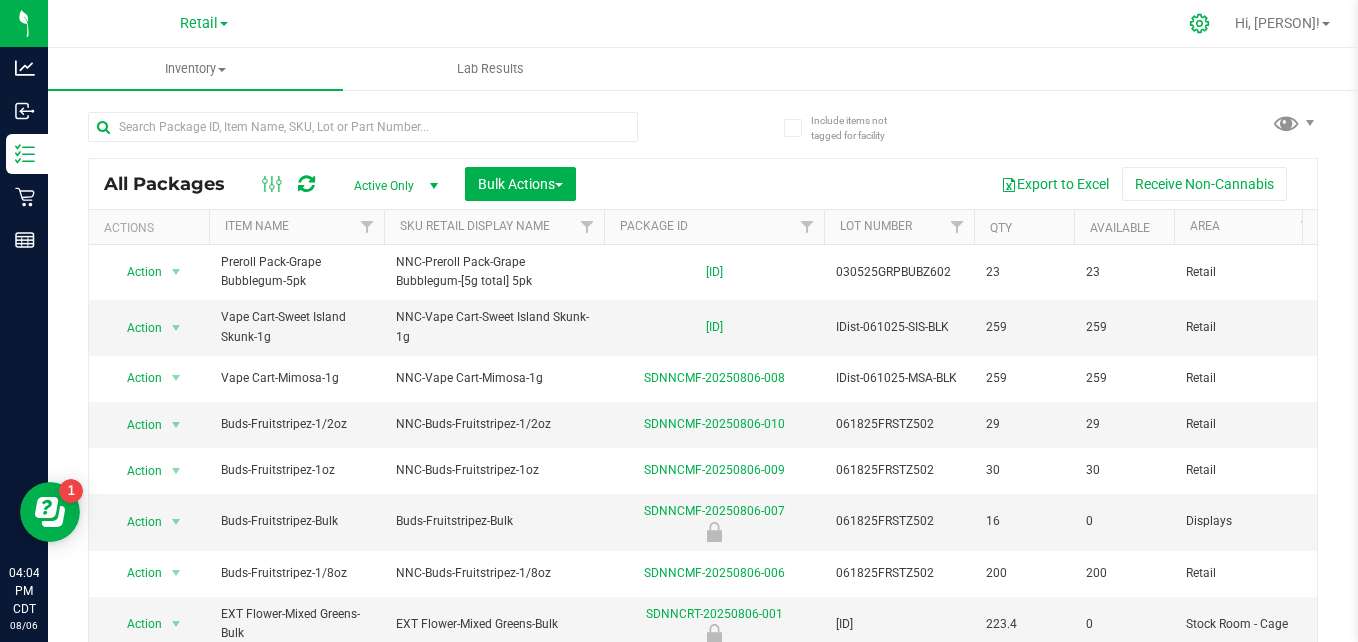 click 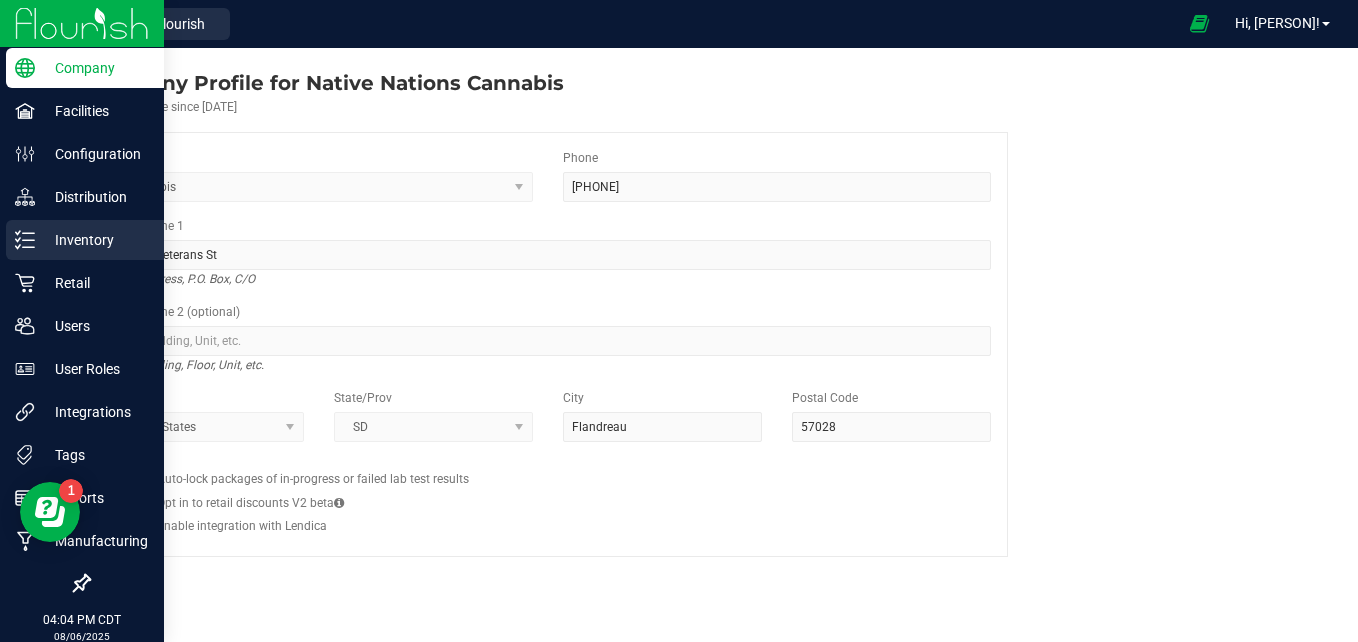 click on "Inventory" at bounding box center [95, 240] 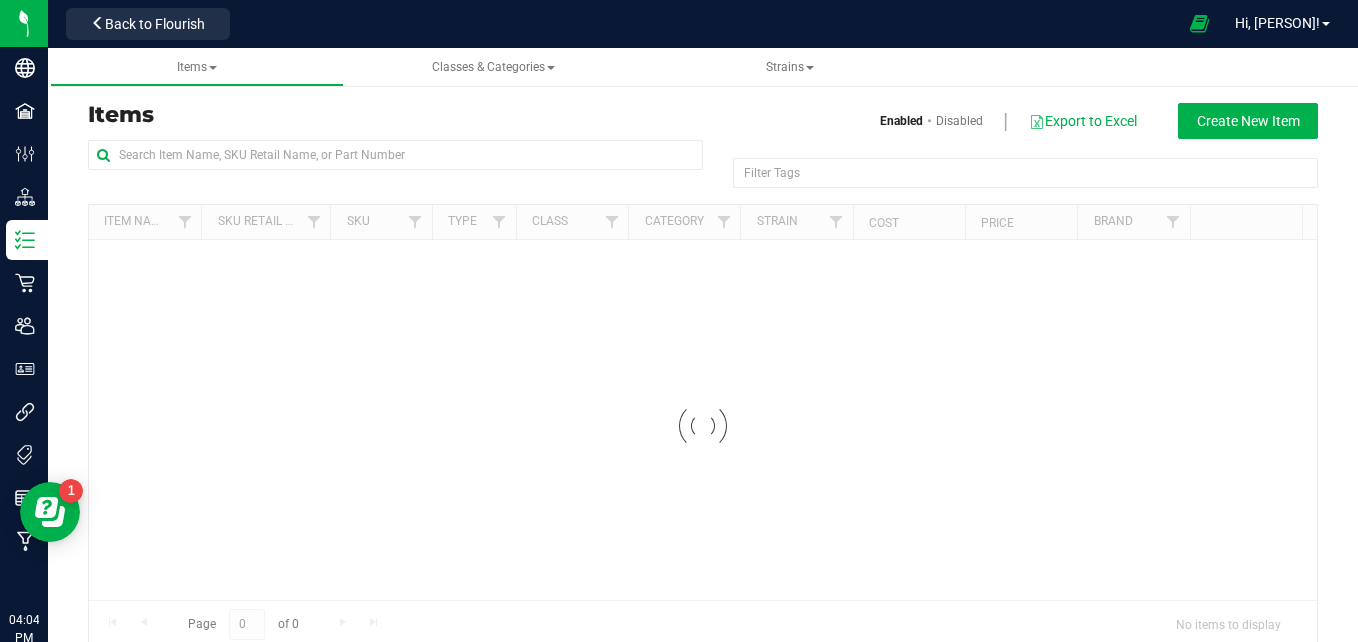 click at bounding box center (395, 163) 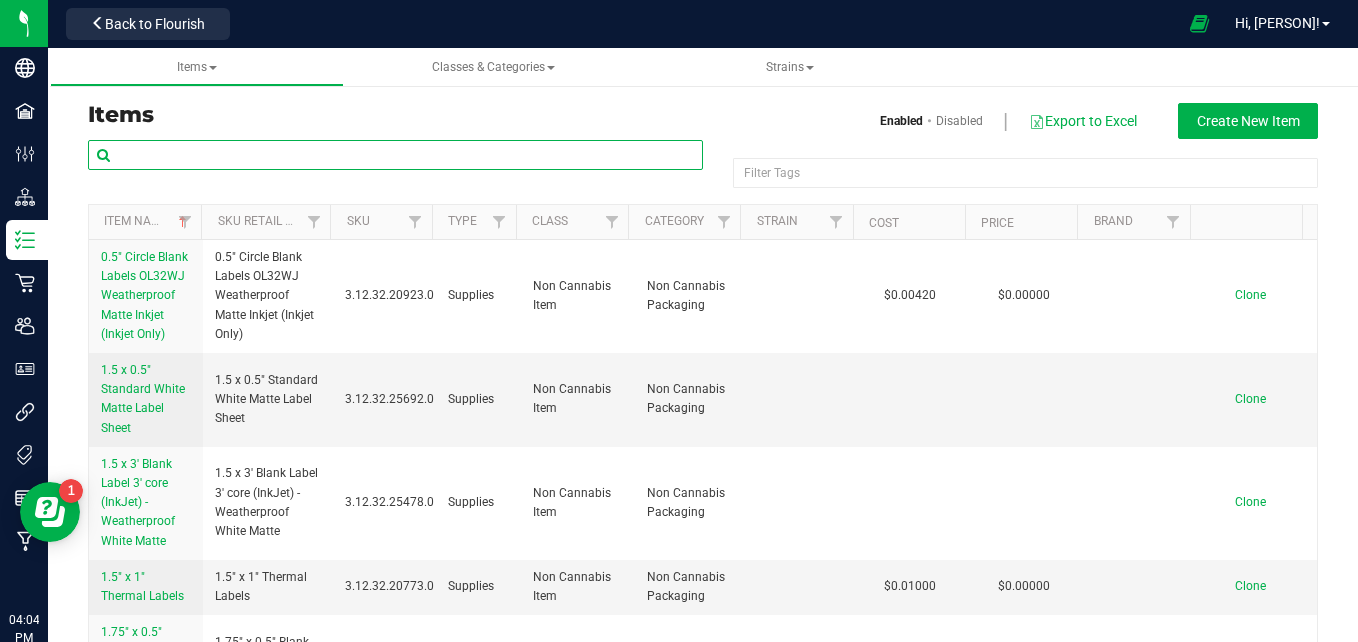click at bounding box center (395, 155) 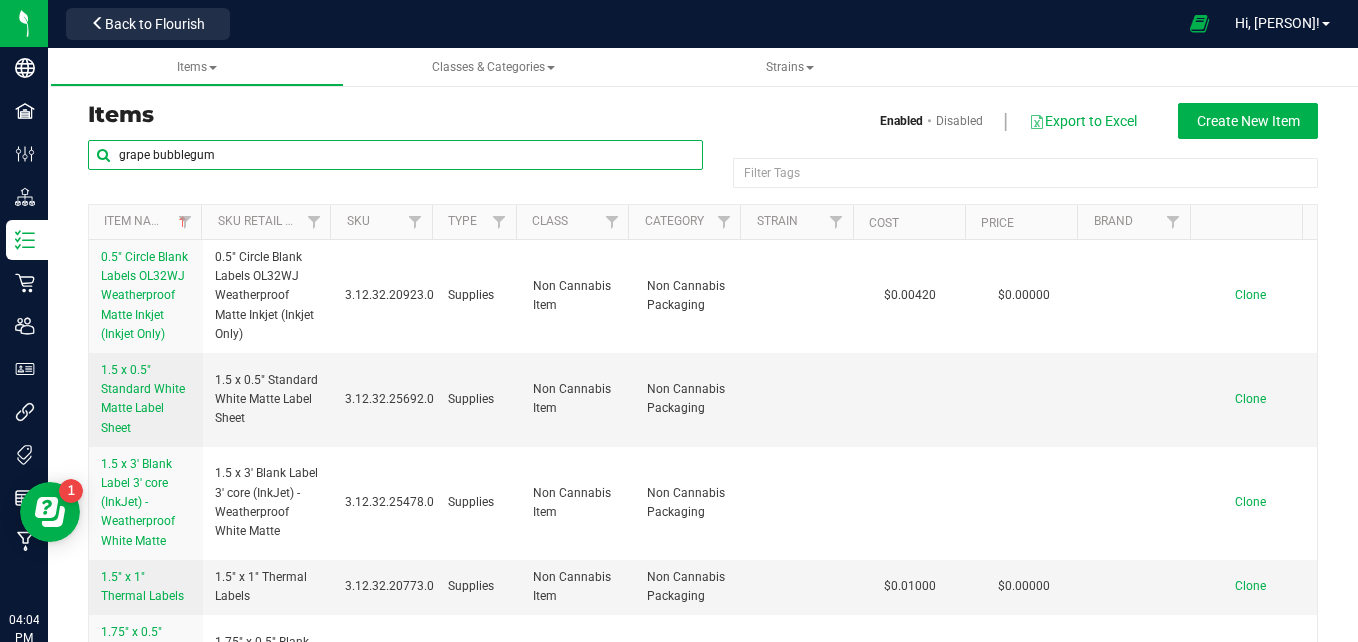 type on "grape bubblegum" 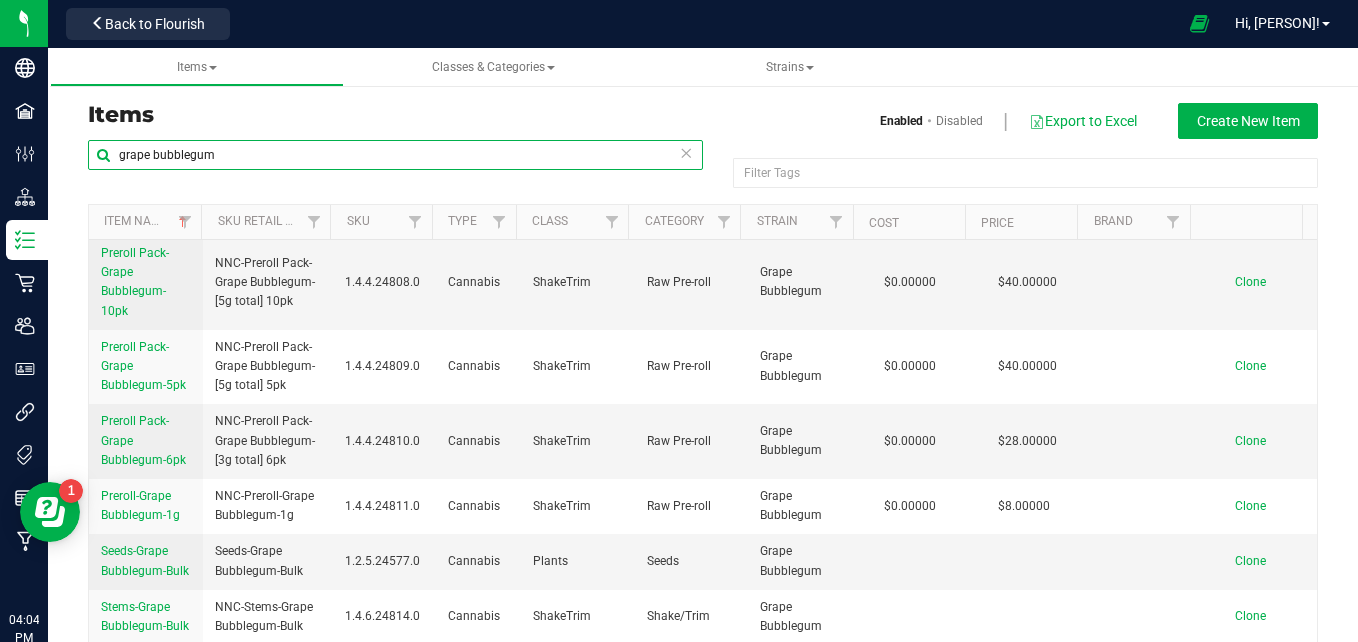 scroll, scrollTop: 4864, scrollLeft: 0, axis: vertical 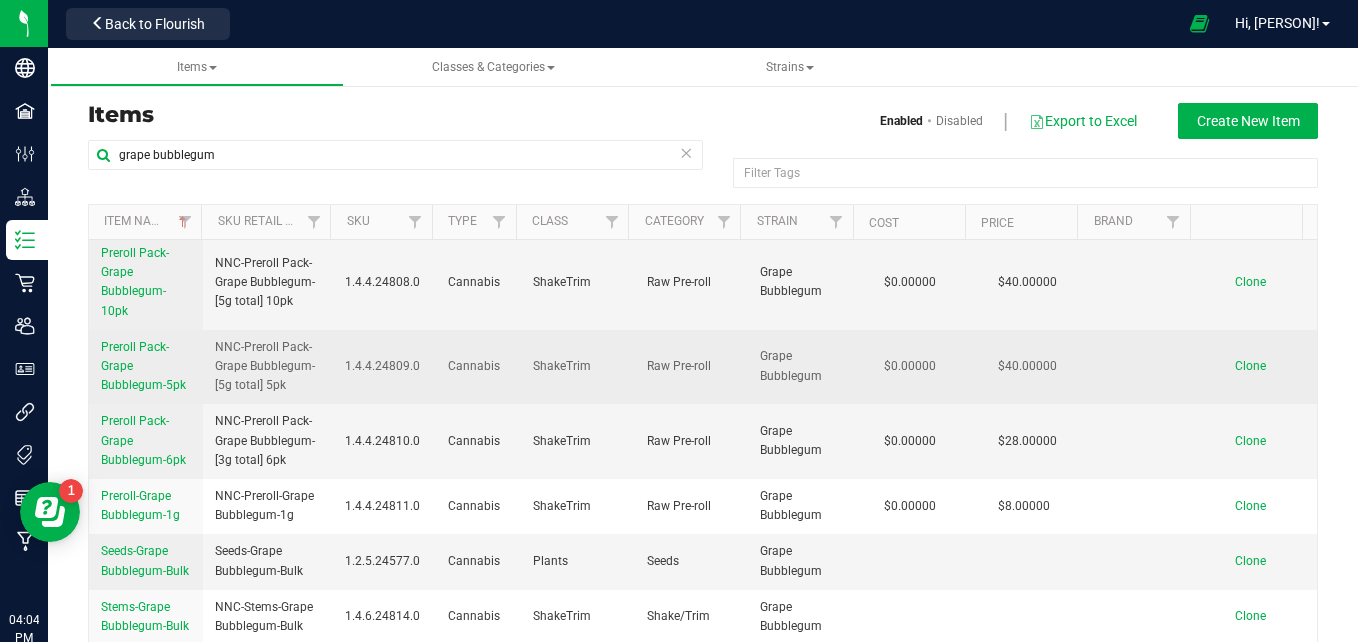 click on "Preroll Pack-Grape Bubblegum-5pk" at bounding box center (146, 367) 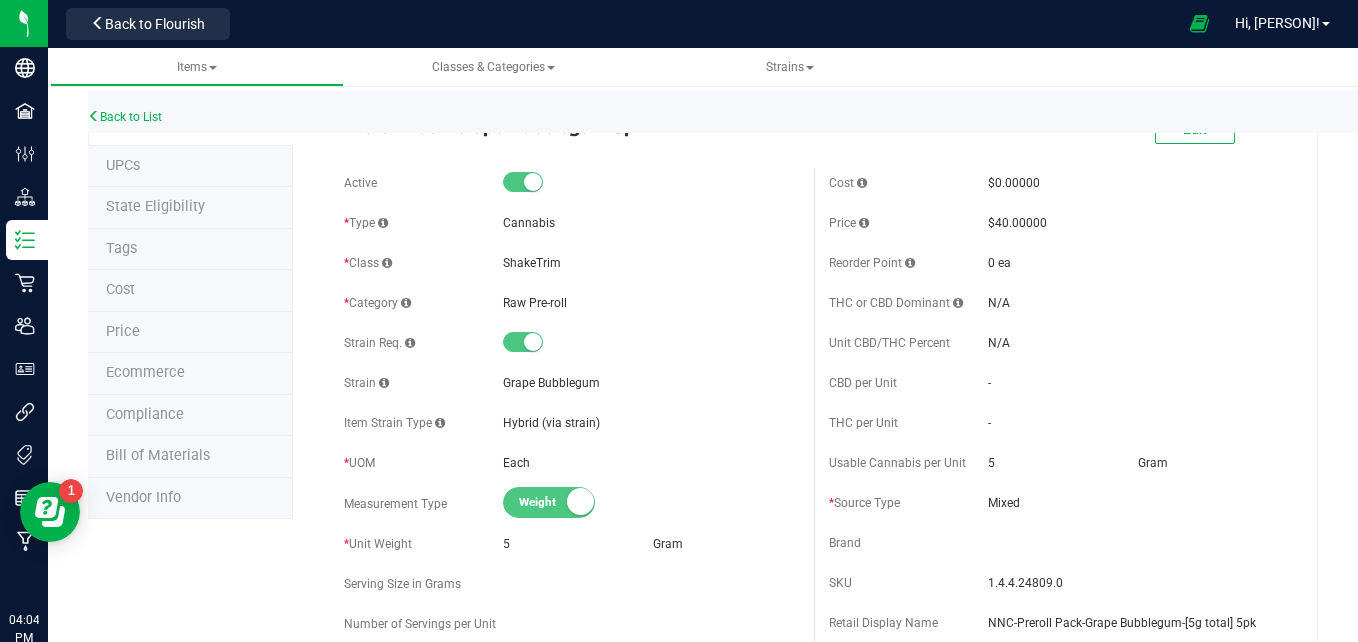 scroll, scrollTop: 0, scrollLeft: 0, axis: both 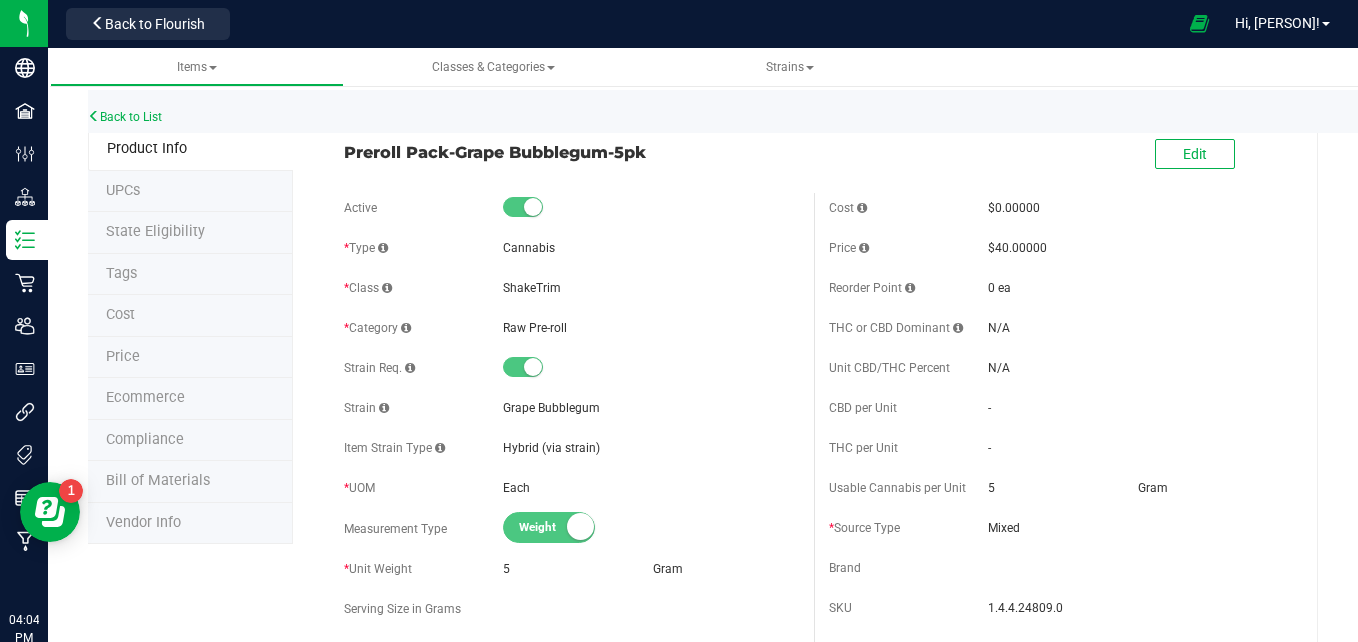 click on "Ecommerce" at bounding box center [190, 399] 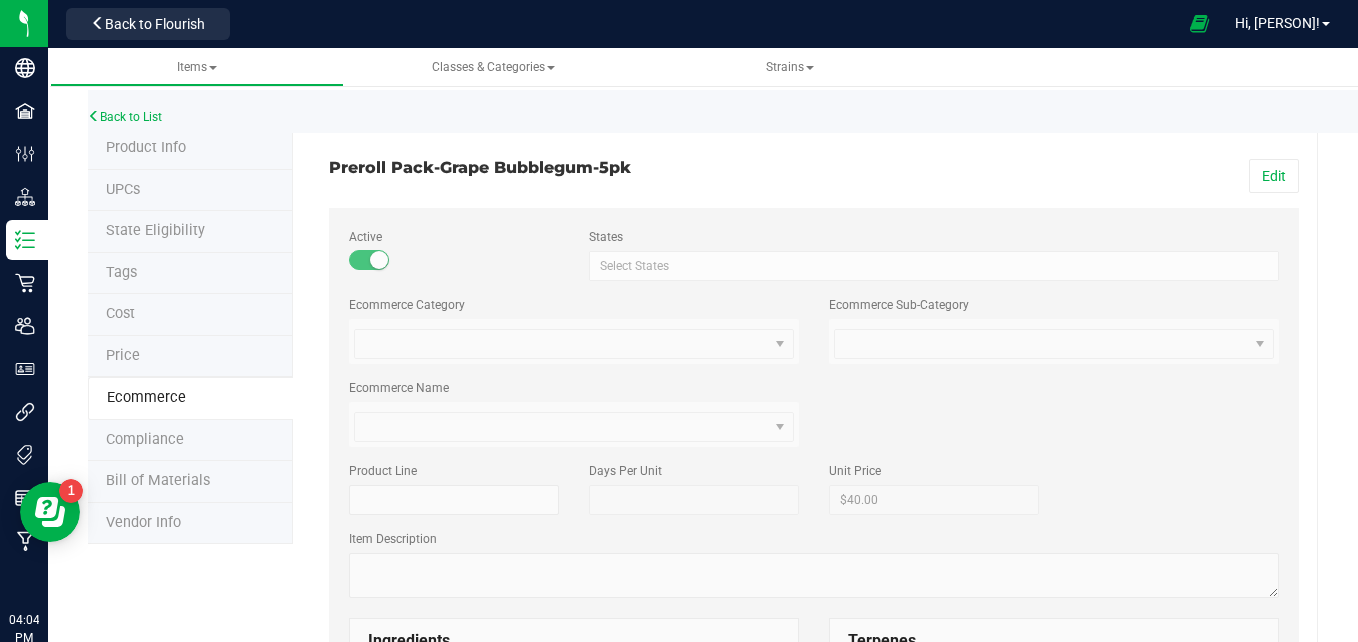 click on "Product Info" at bounding box center [190, 149] 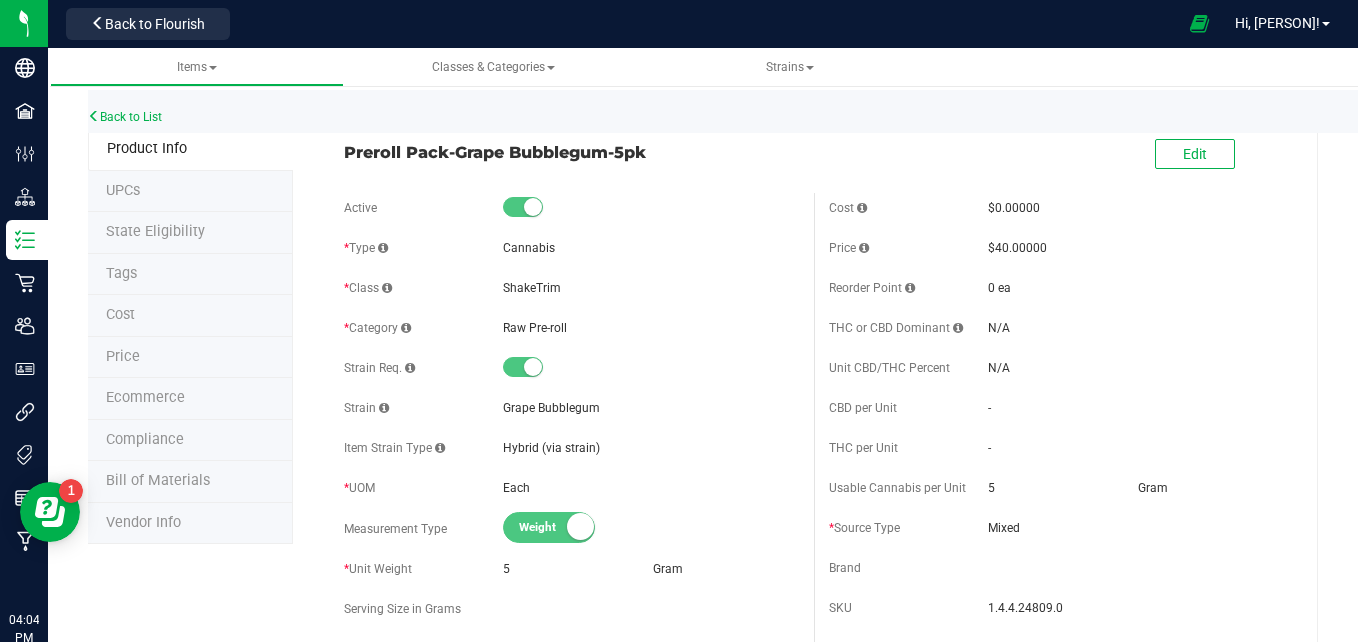 click on "Ecommerce" at bounding box center [190, 399] 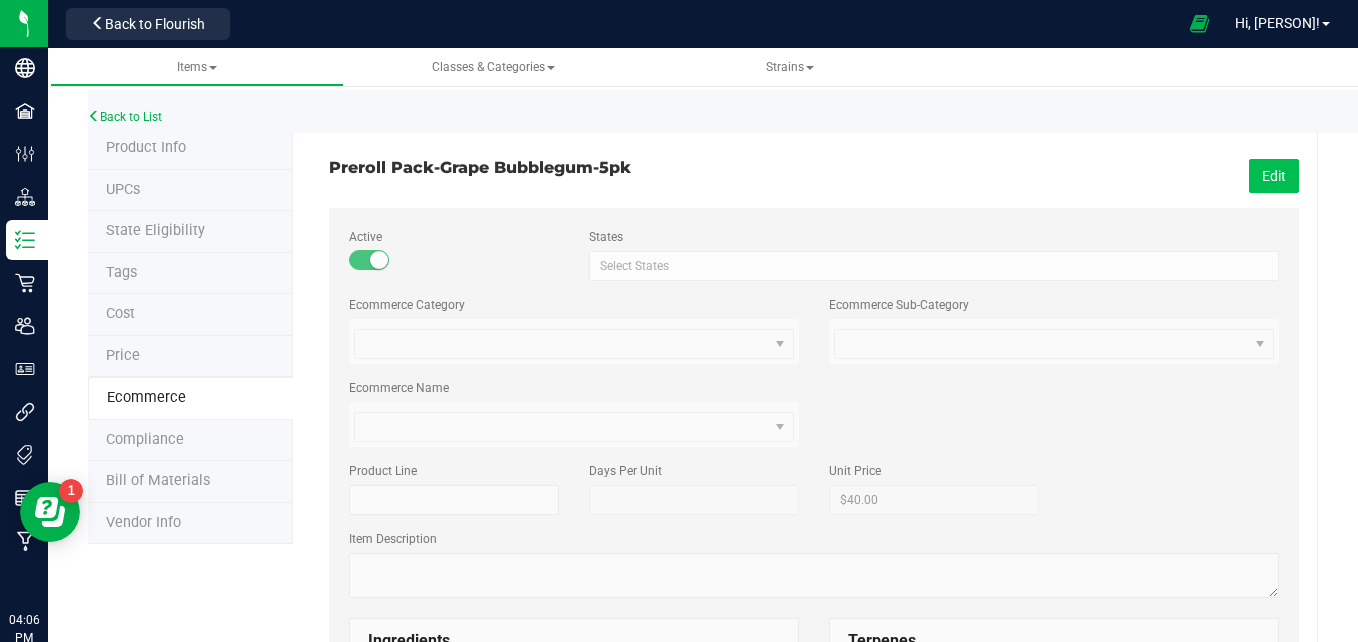 click on "Edit" at bounding box center [1274, 176] 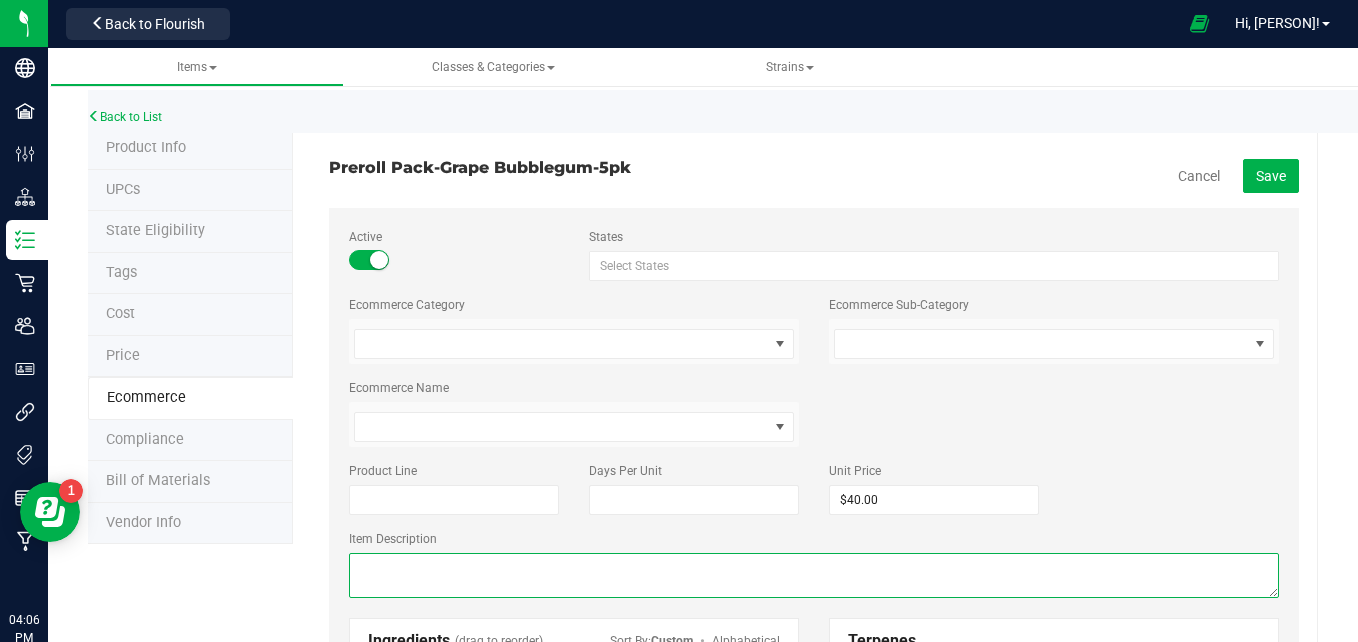 click at bounding box center [814, 575] 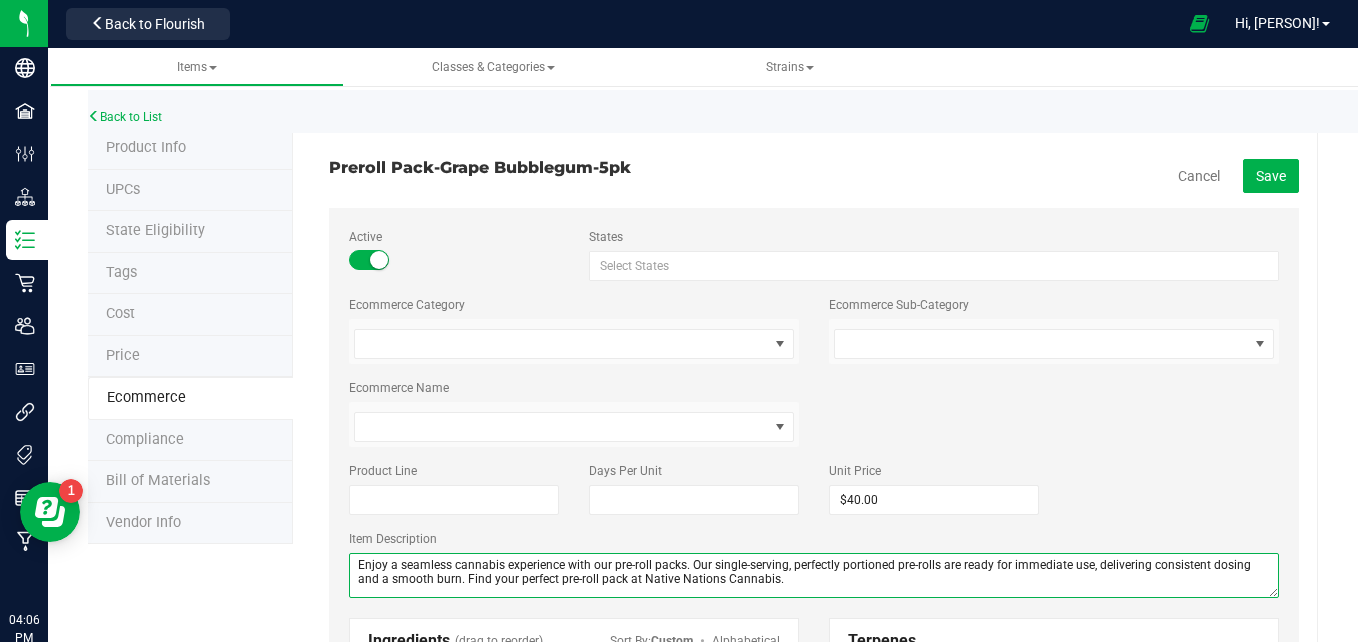 scroll, scrollTop: 1, scrollLeft: 0, axis: vertical 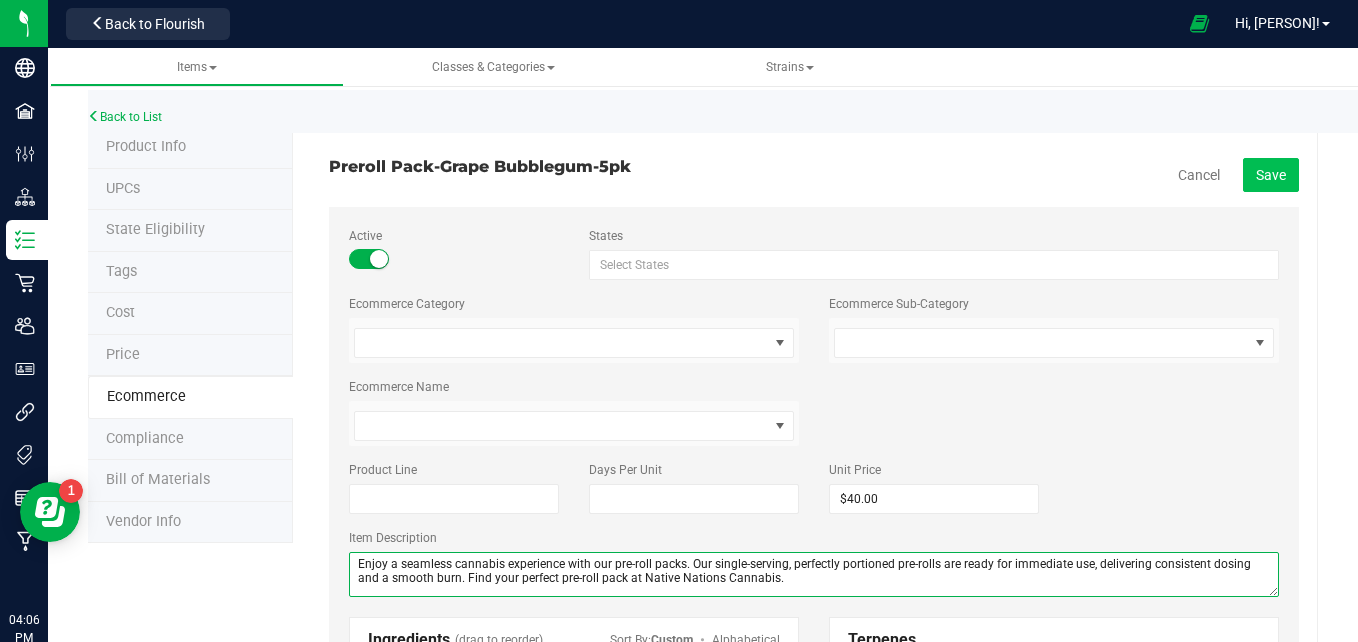type on "Enjoy a seamless cannabis experience with our pre-roll packs. Our single-serving, perfectly portioned pre-rolls are ready for immediate use, delivering consistent dosing and a smooth burn. Find your perfect pre-roll pack at Native Nations Cannabis." 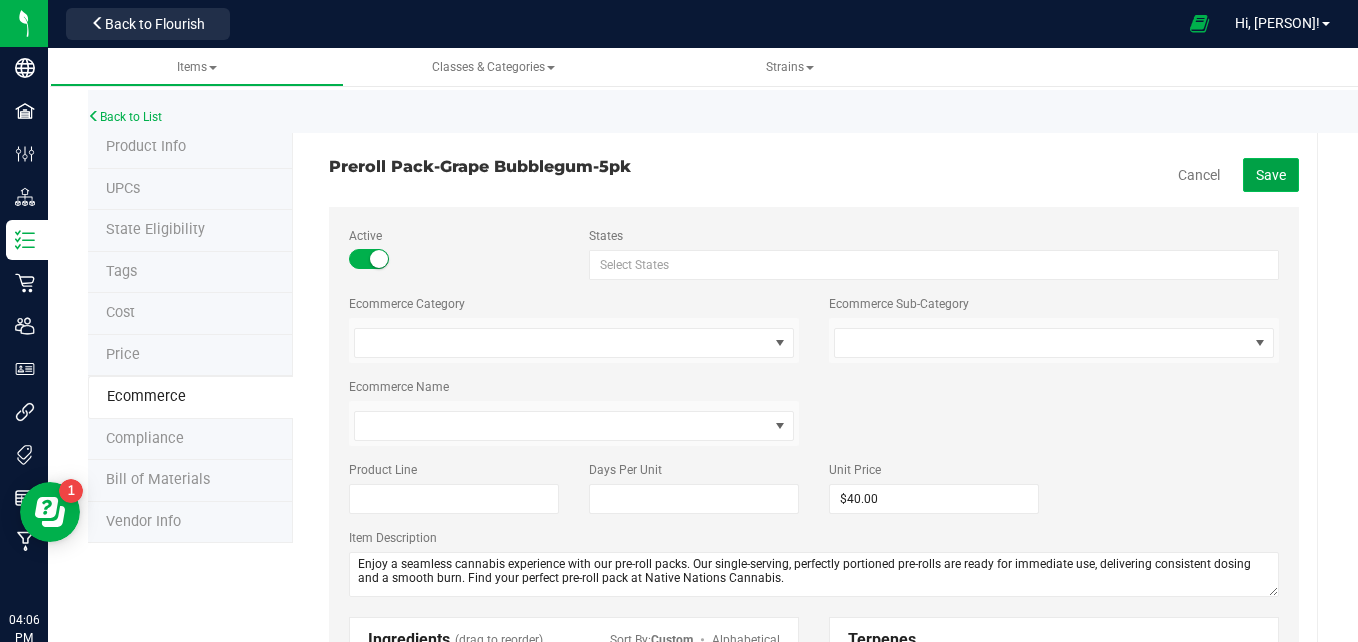 click on "Save" 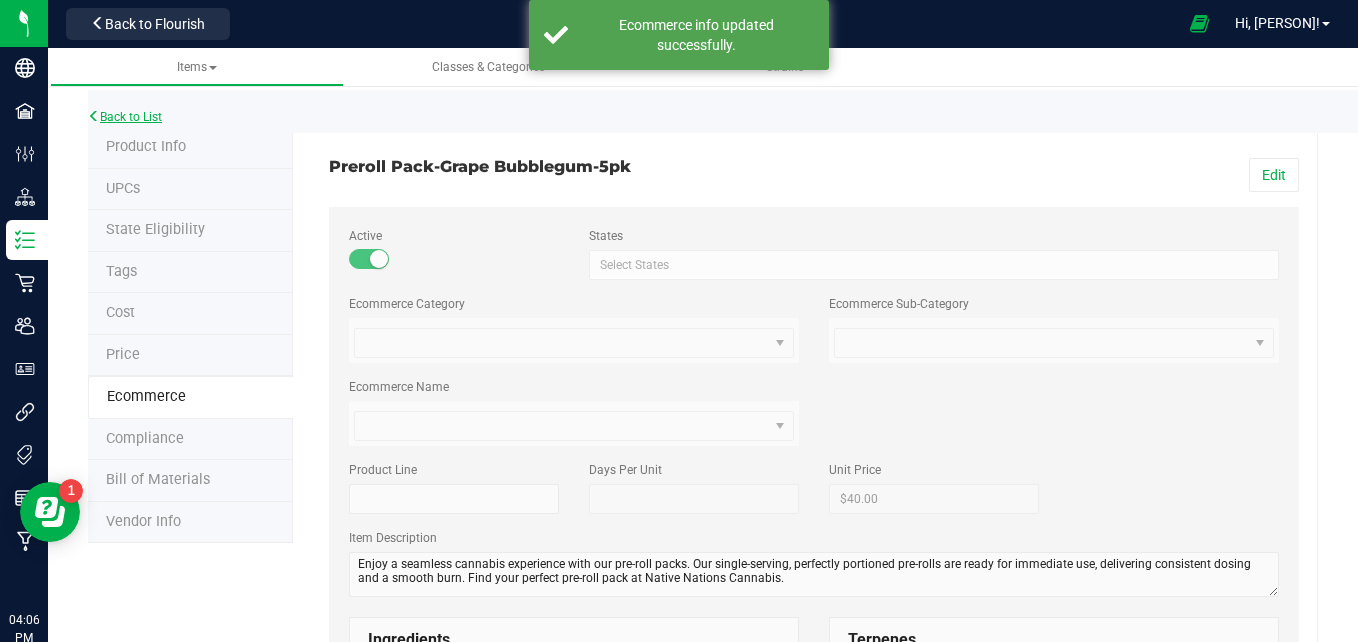 click on "Back to List" at bounding box center [125, 117] 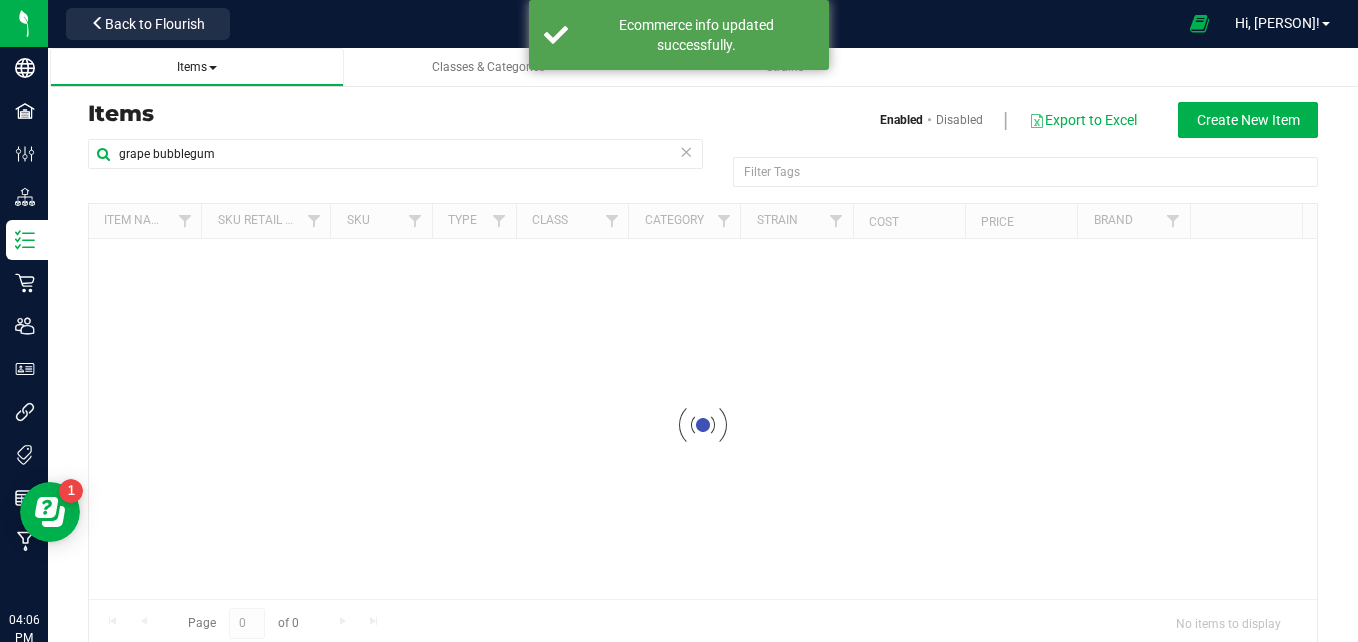 scroll, scrollTop: 0, scrollLeft: 0, axis: both 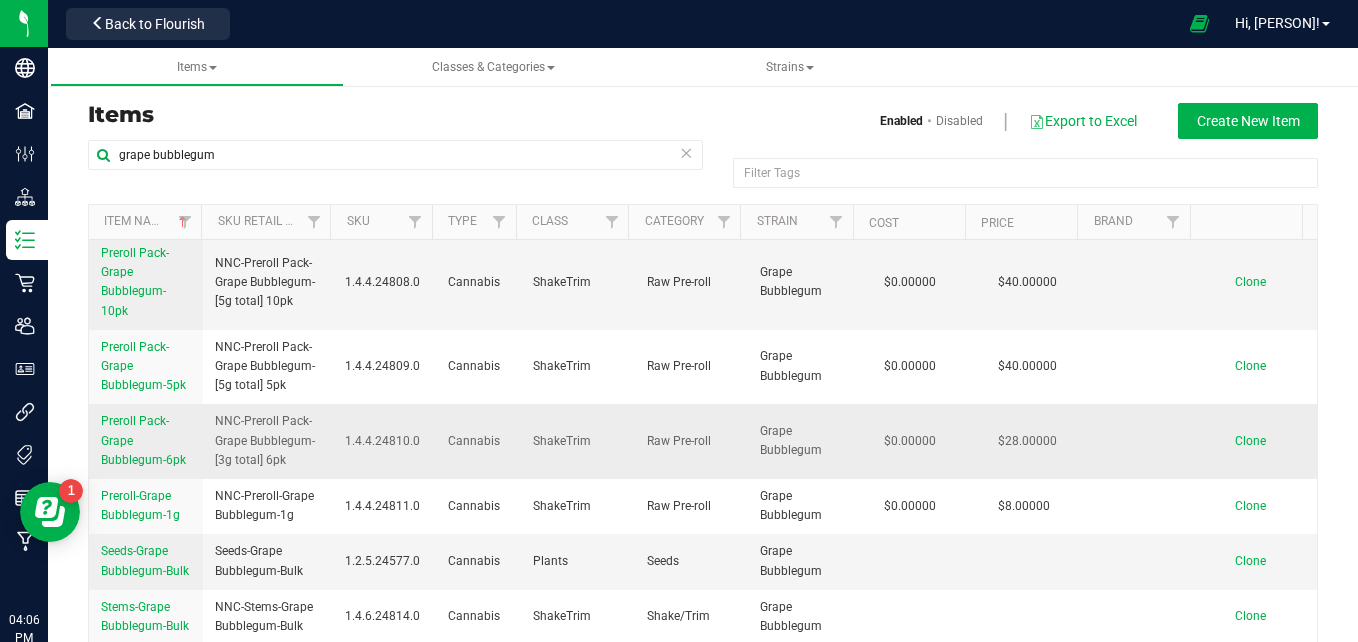 click on "Preroll Pack-Grape Bubblegum-6pk" at bounding box center (146, 441) 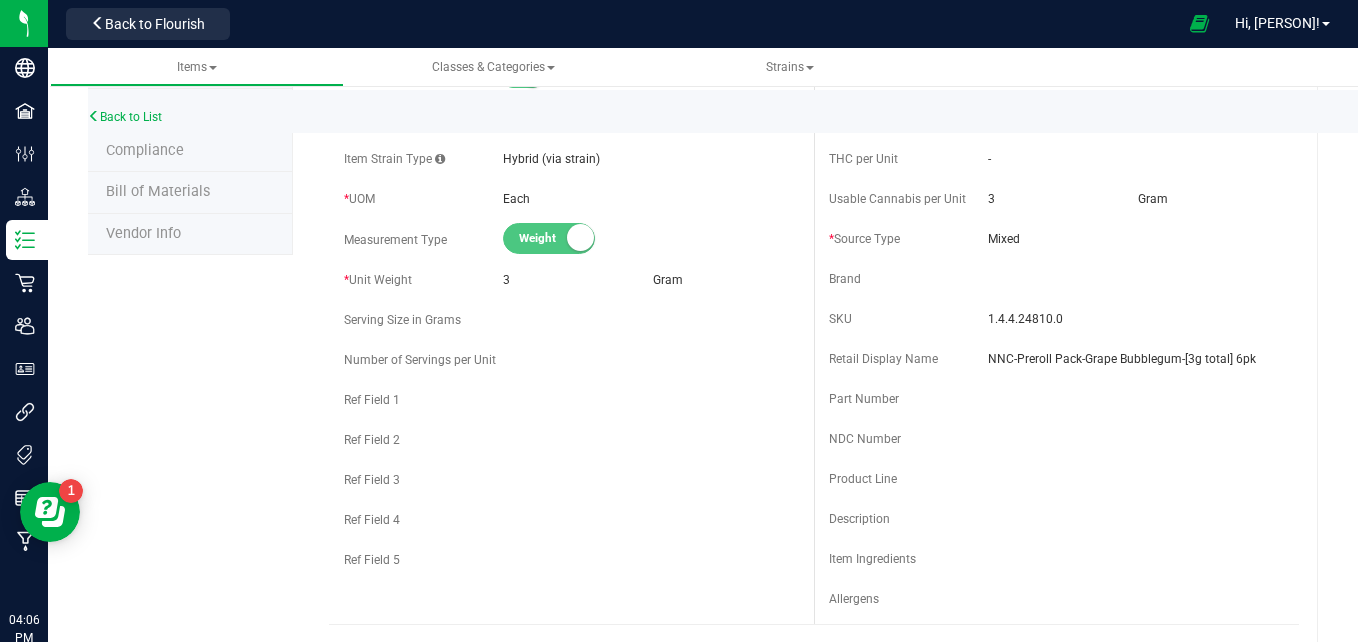 scroll, scrollTop: 0, scrollLeft: 0, axis: both 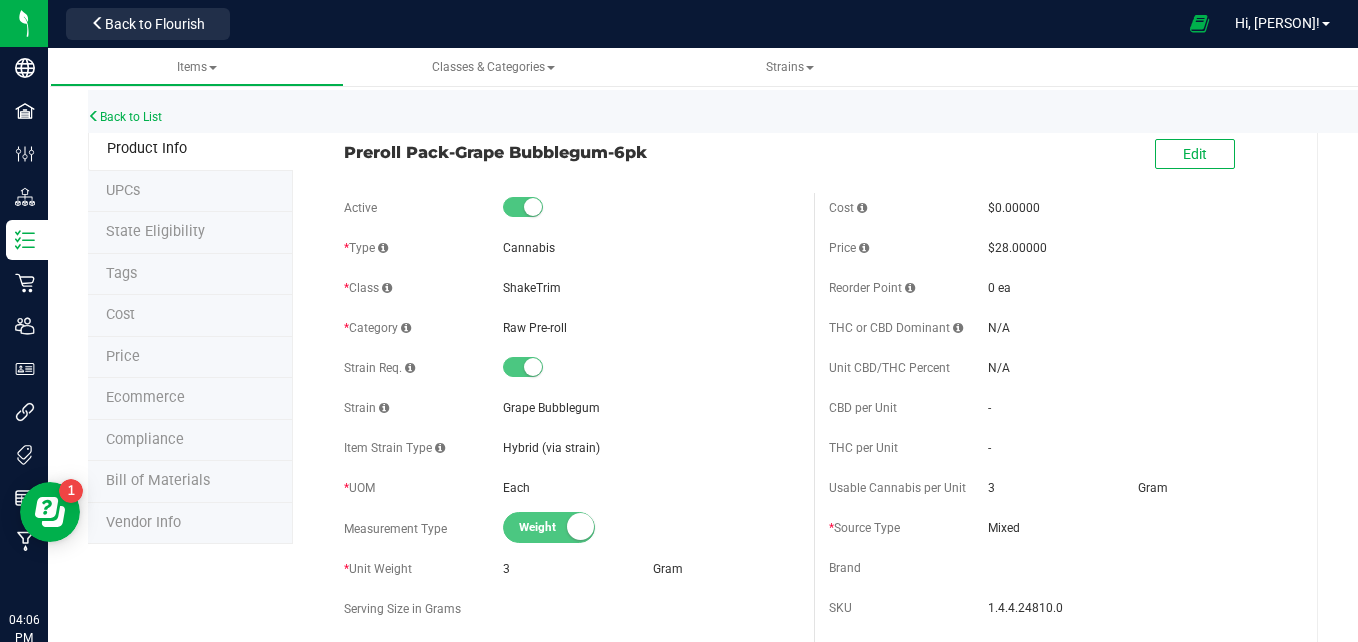 click on "Ecommerce" at bounding box center (145, 397) 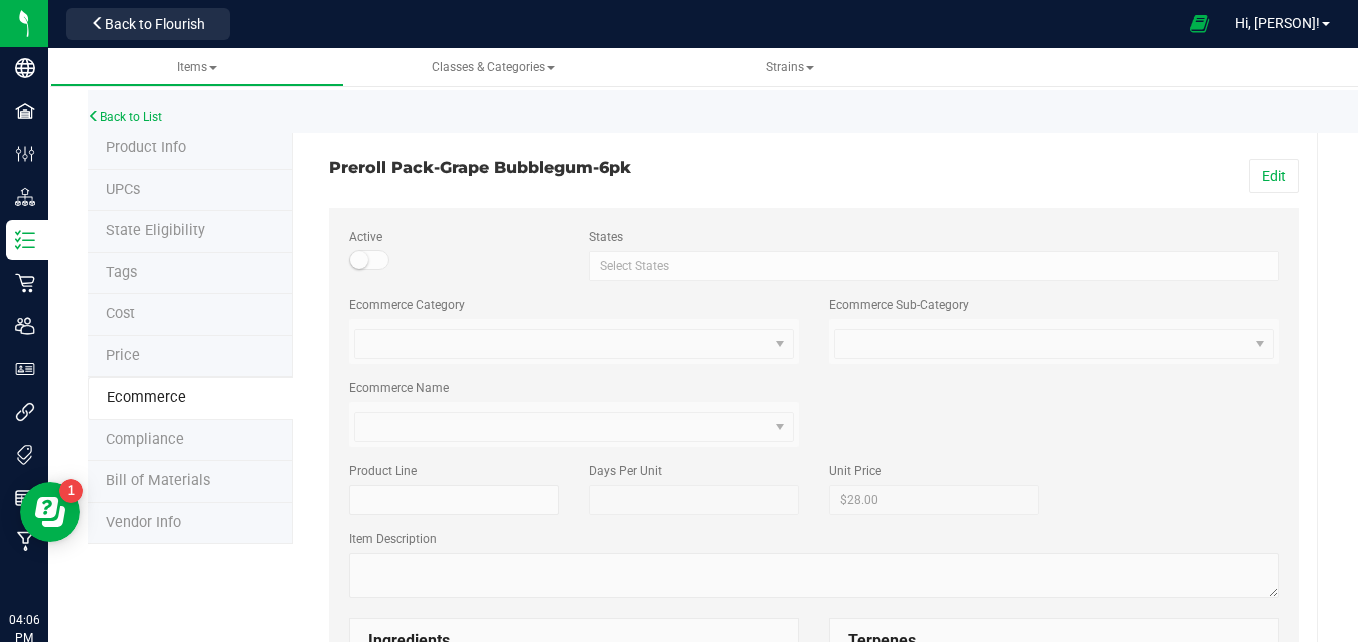 click on "Edit" at bounding box center (1064, 176) 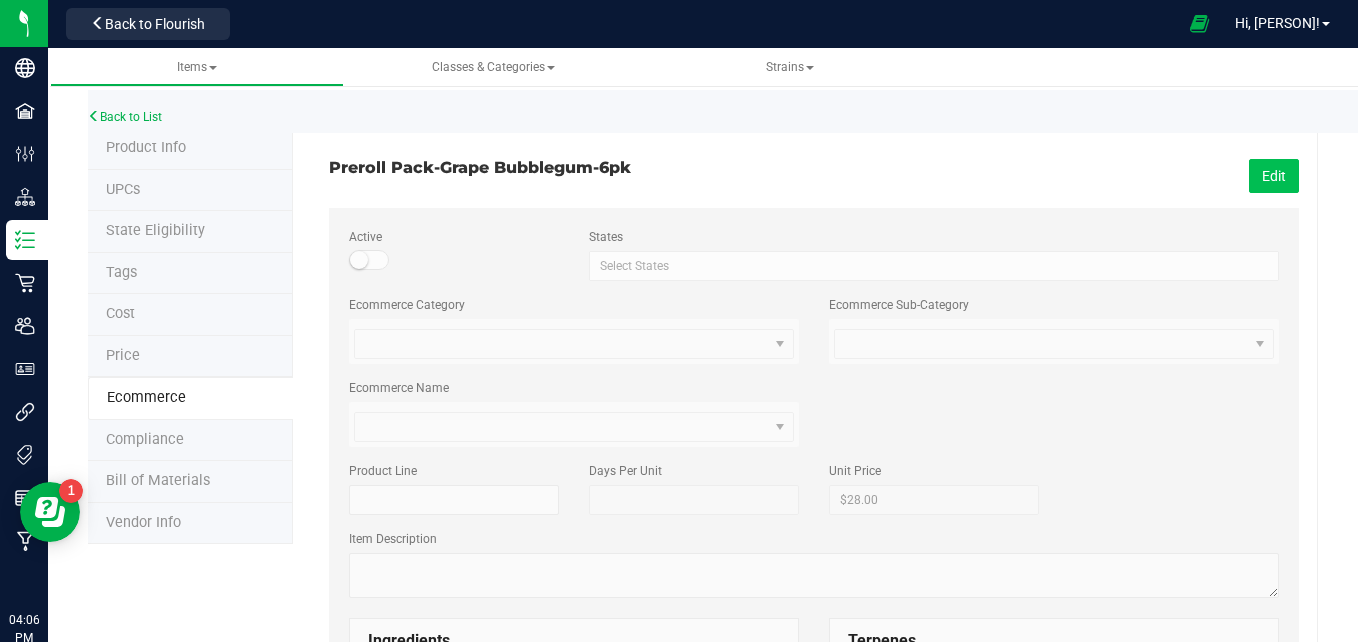 click on "Edit" at bounding box center (1274, 176) 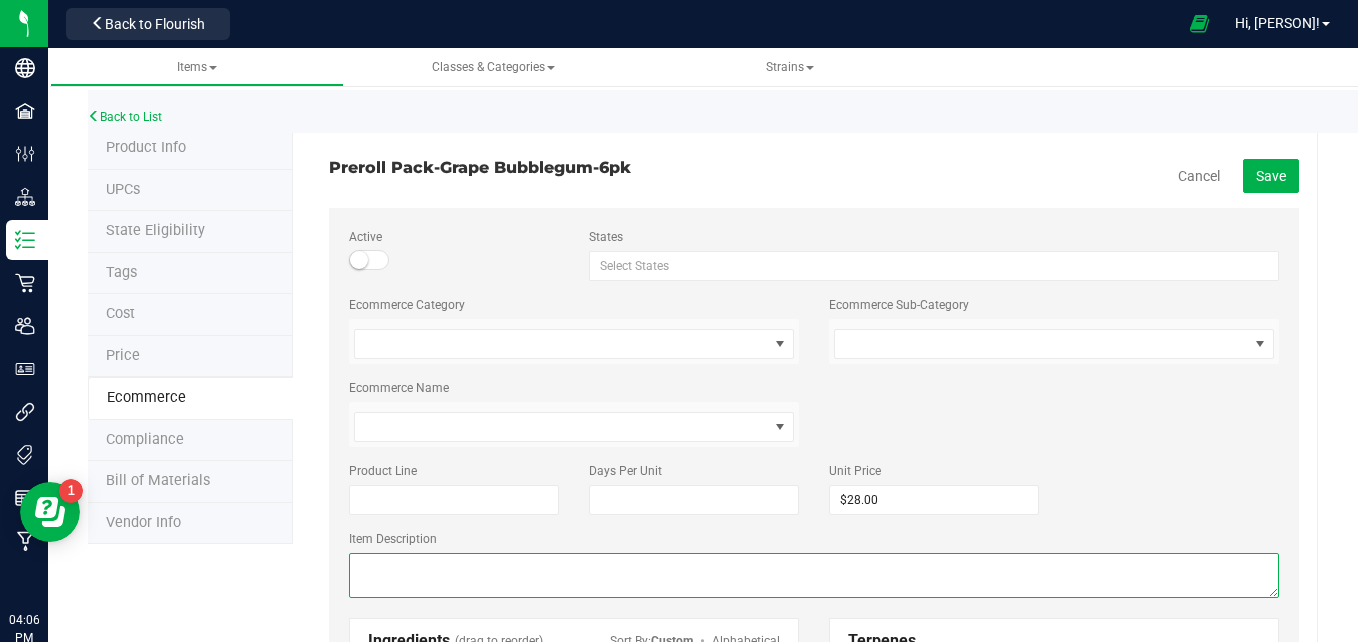 click at bounding box center [814, 575] 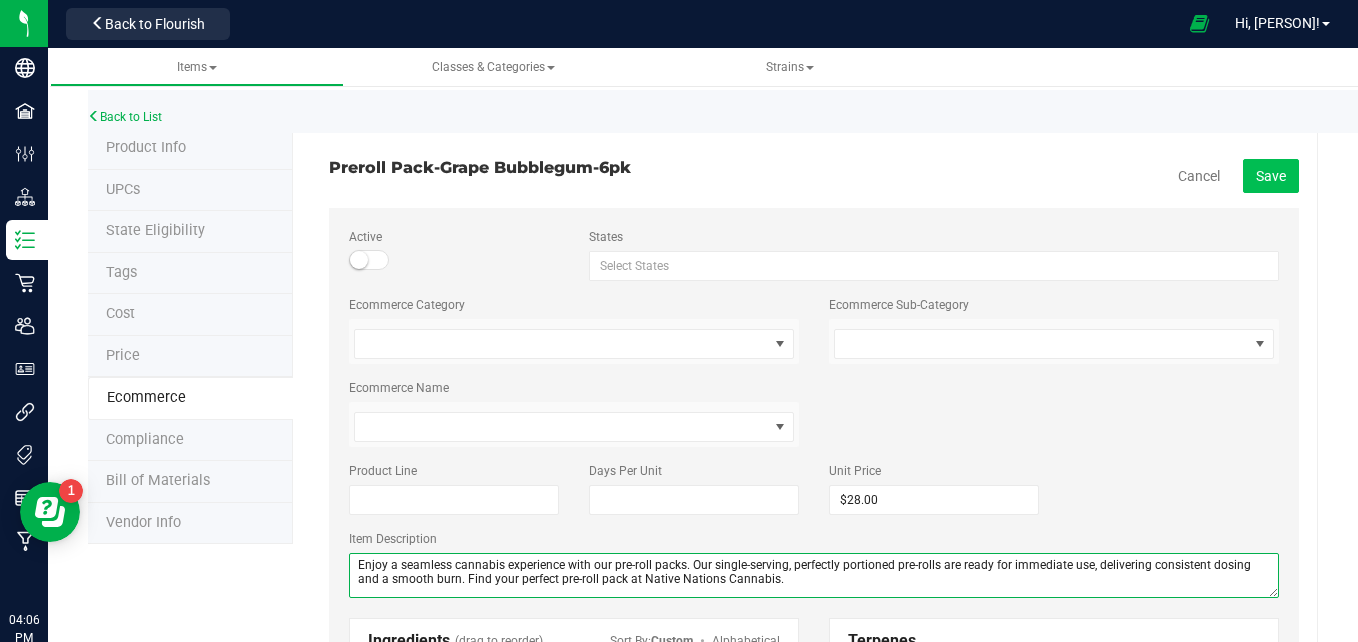 type on "Enjoy a seamless cannabis experience with our pre-roll packs. Our single-serving, perfectly portioned pre-rolls are ready for immediate use, delivering consistent dosing and a smooth burn. Find your perfect pre-roll pack at Native Nations Cannabis." 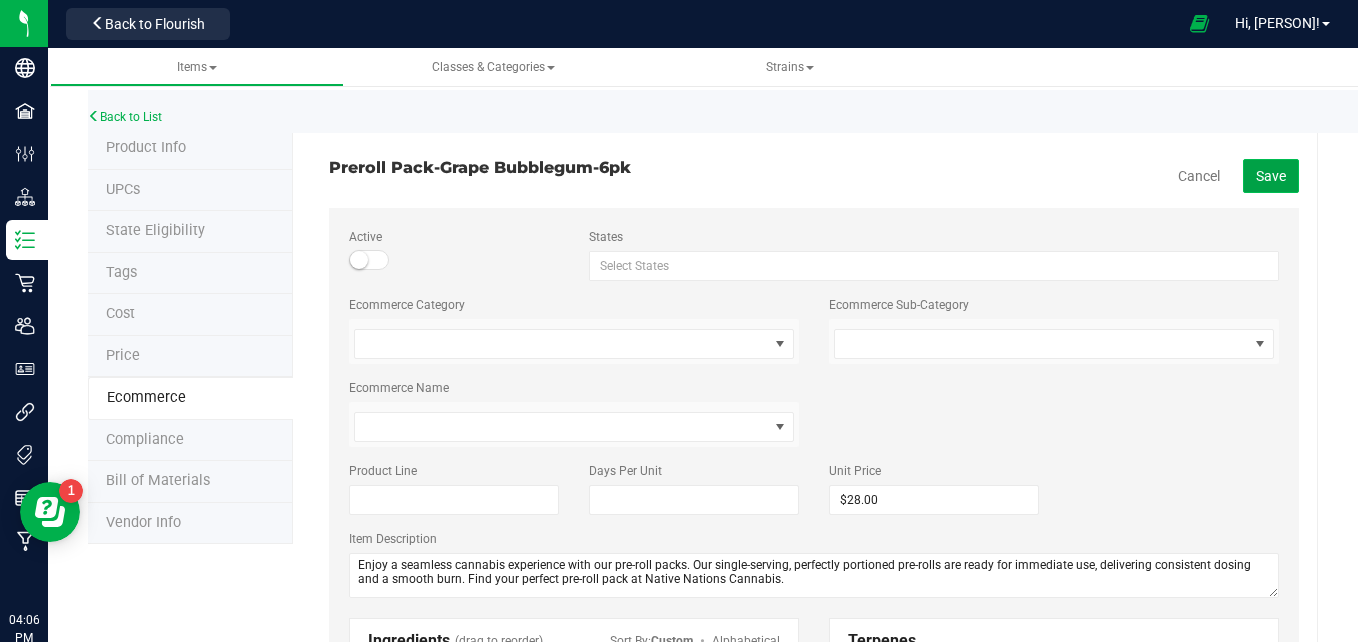 click on "Save" 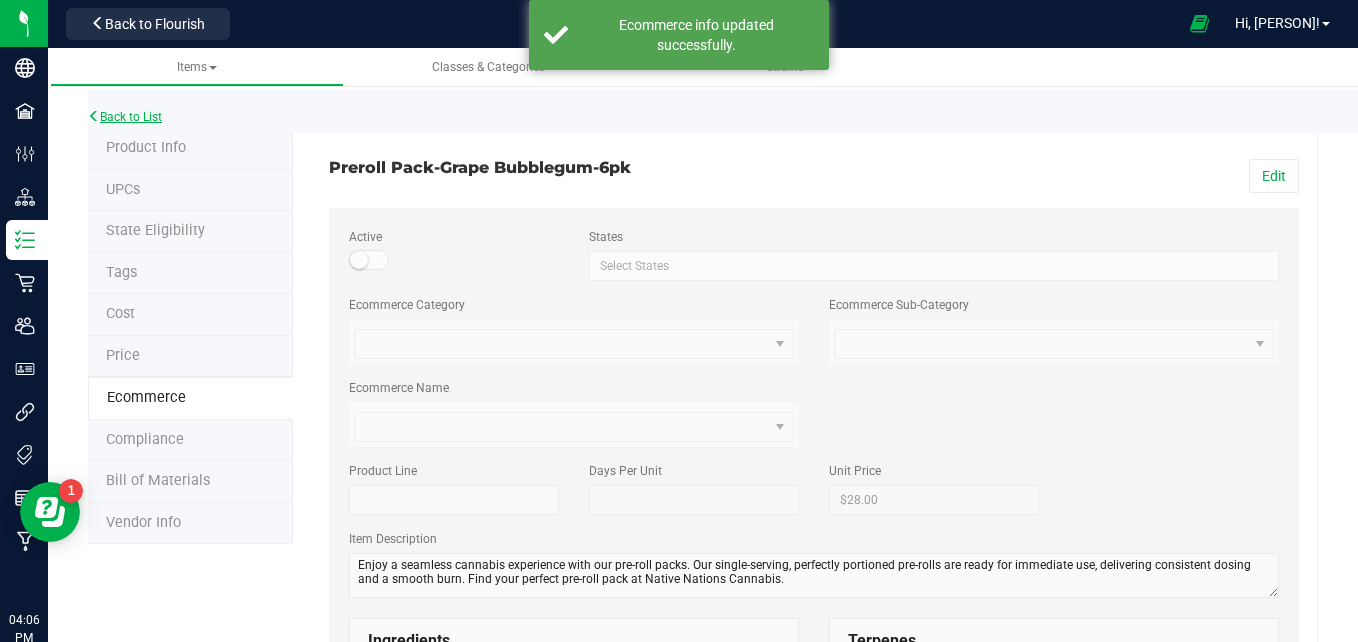 click on "Back to List" at bounding box center [125, 117] 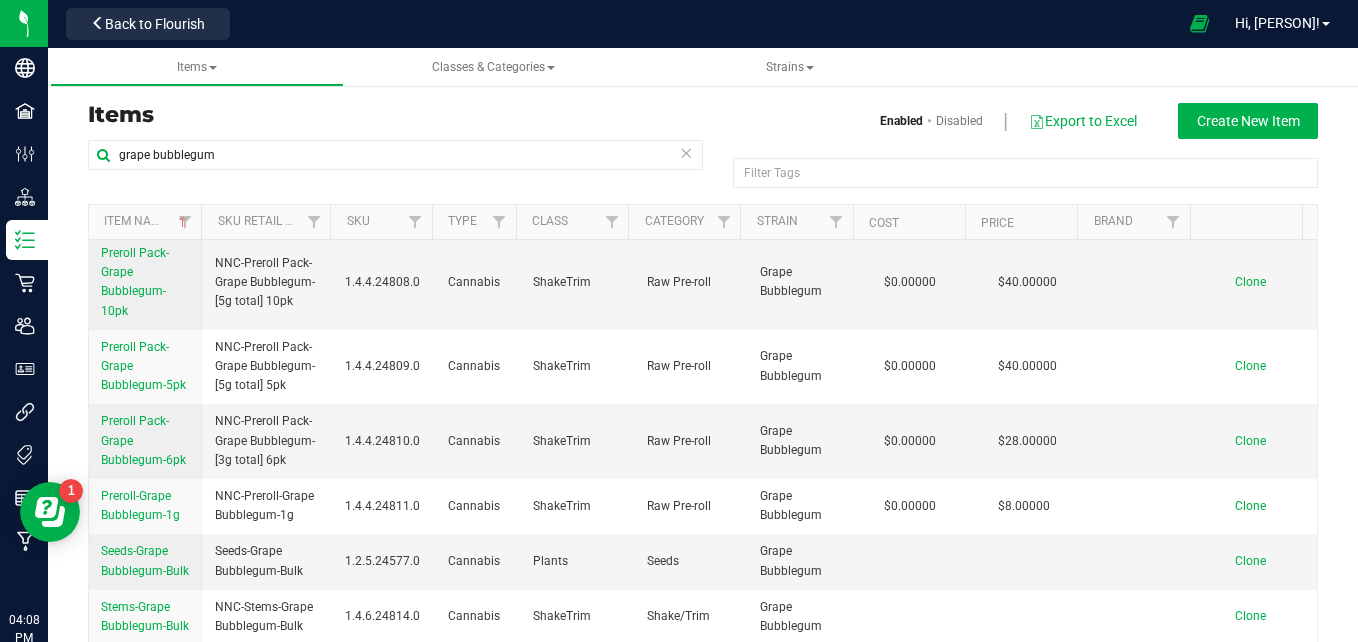 scroll, scrollTop: 4942, scrollLeft: 0, axis: vertical 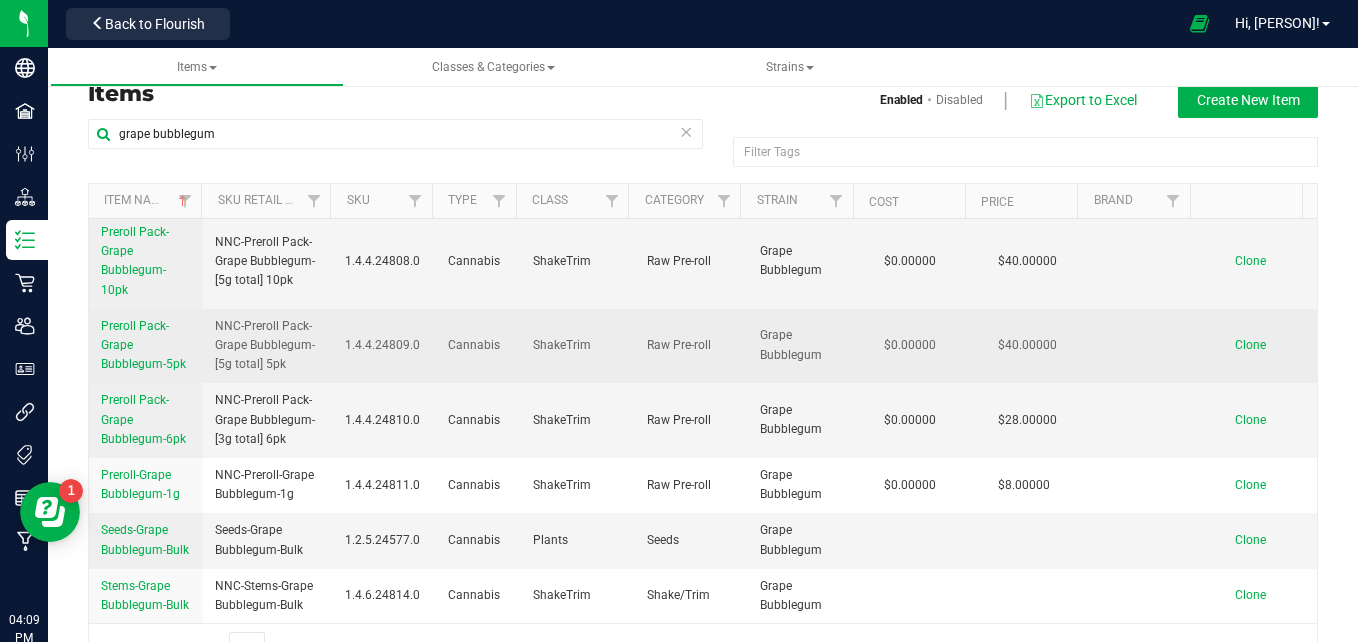 click on "Preroll Pack-Grape Bubblegum-5pk" at bounding box center (146, 346) 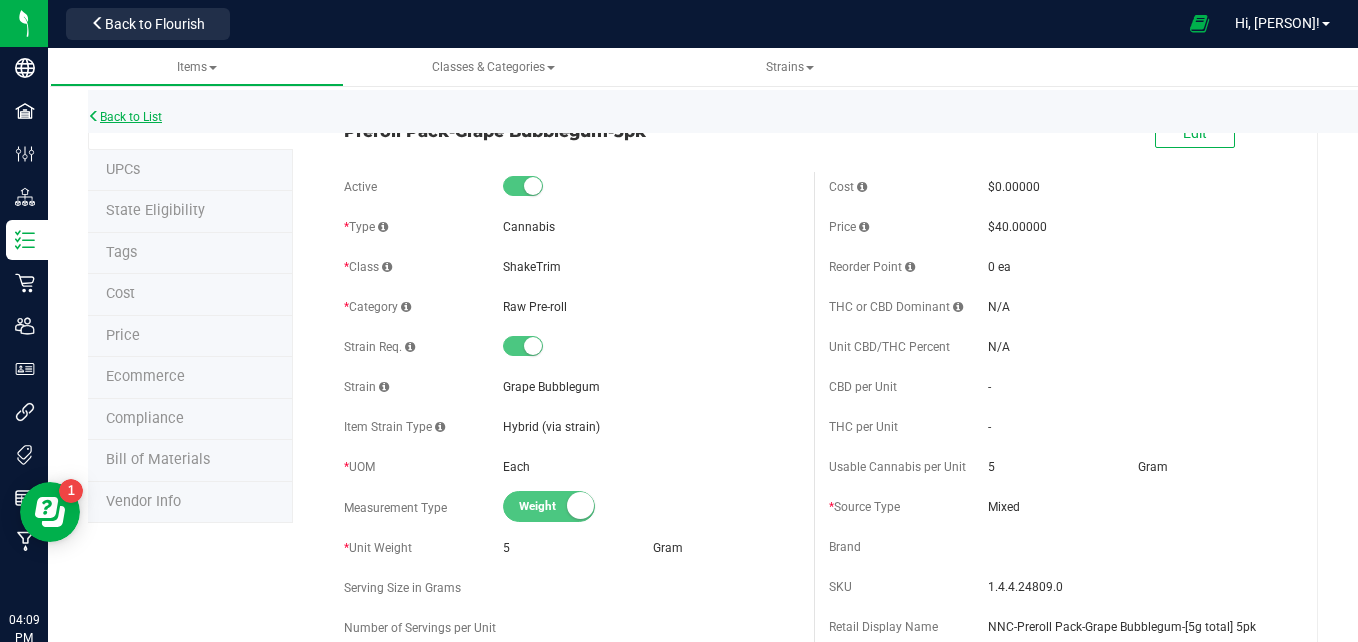 click on "Back to List" at bounding box center [125, 117] 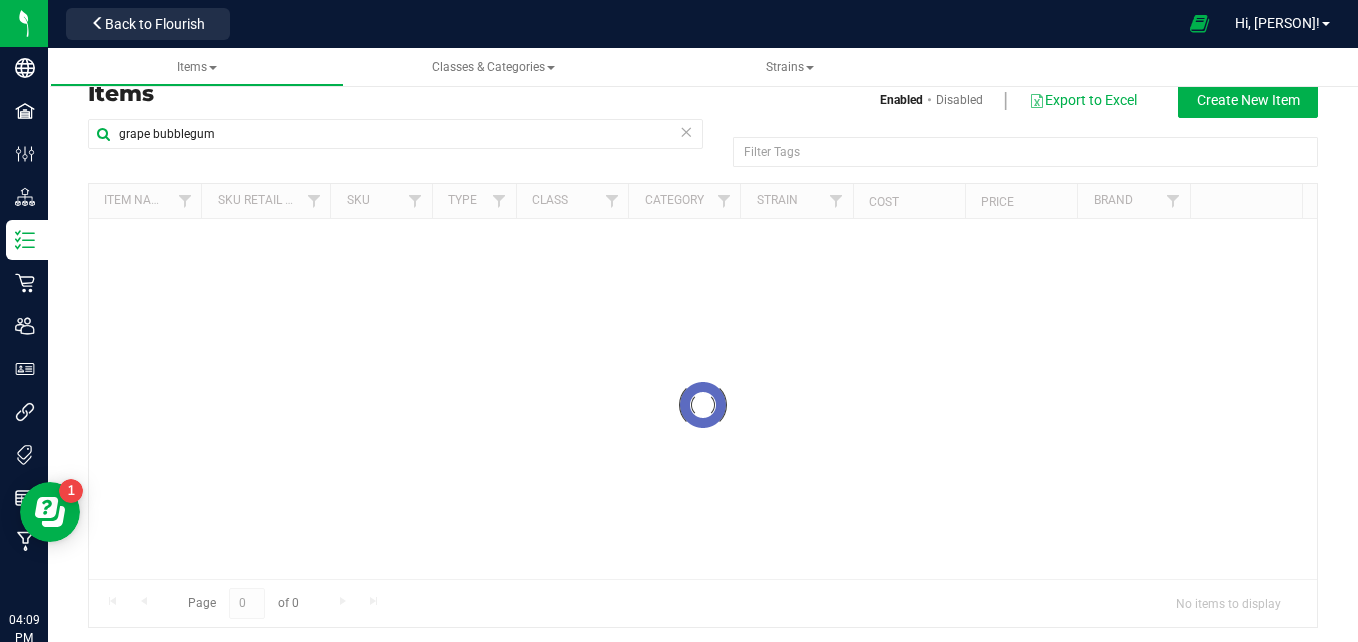 scroll, scrollTop: 0, scrollLeft: 0, axis: both 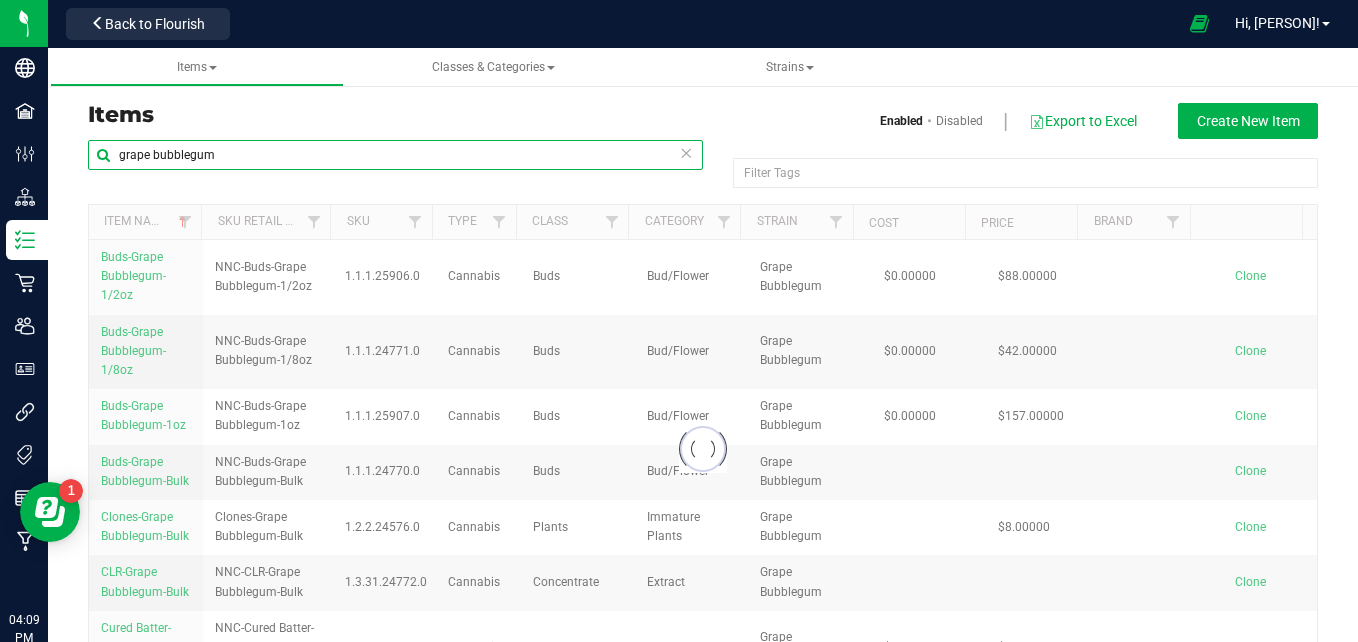 click on "grape bubblegum" at bounding box center [395, 155] 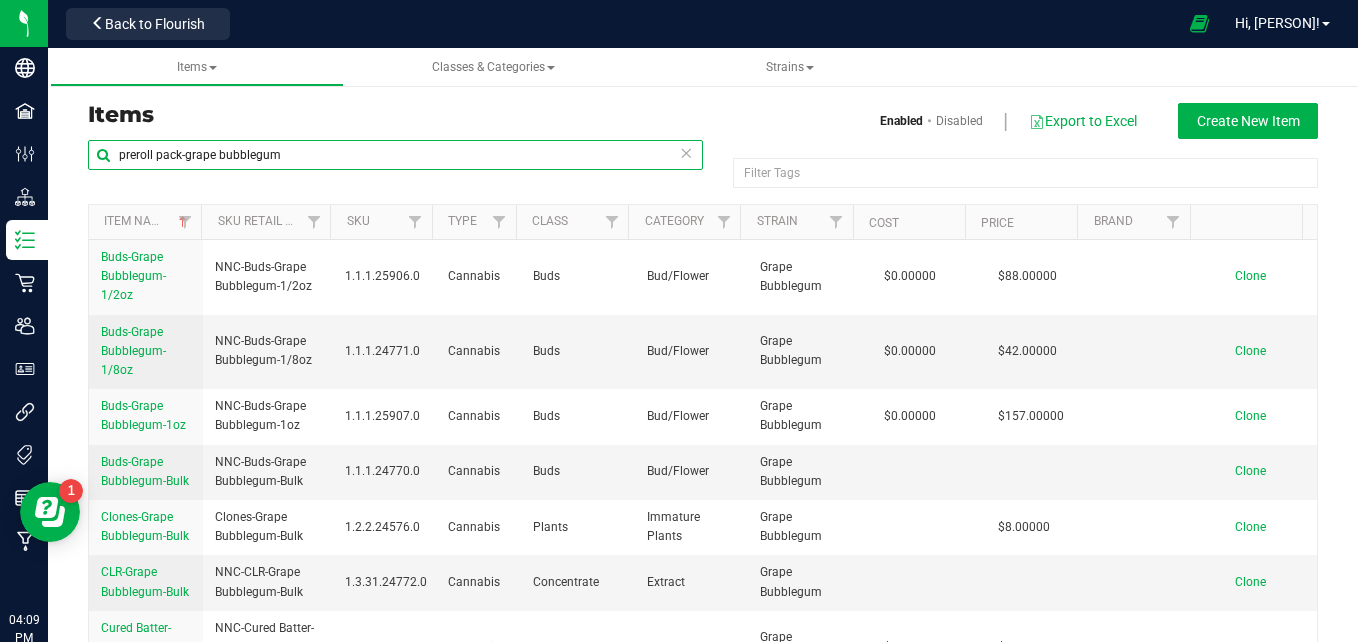 type on "preroll pack-grape bubblegum" 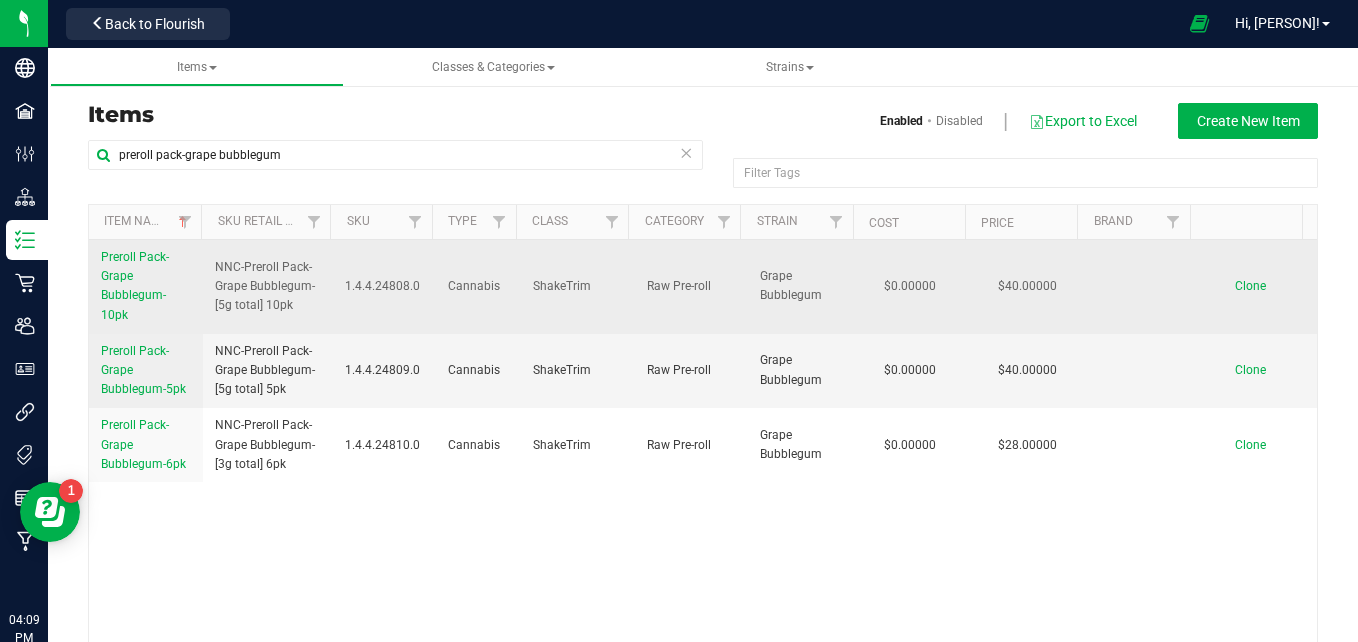 click on "Preroll Pack-Grape Bubblegum-10pk" at bounding box center [135, 286] 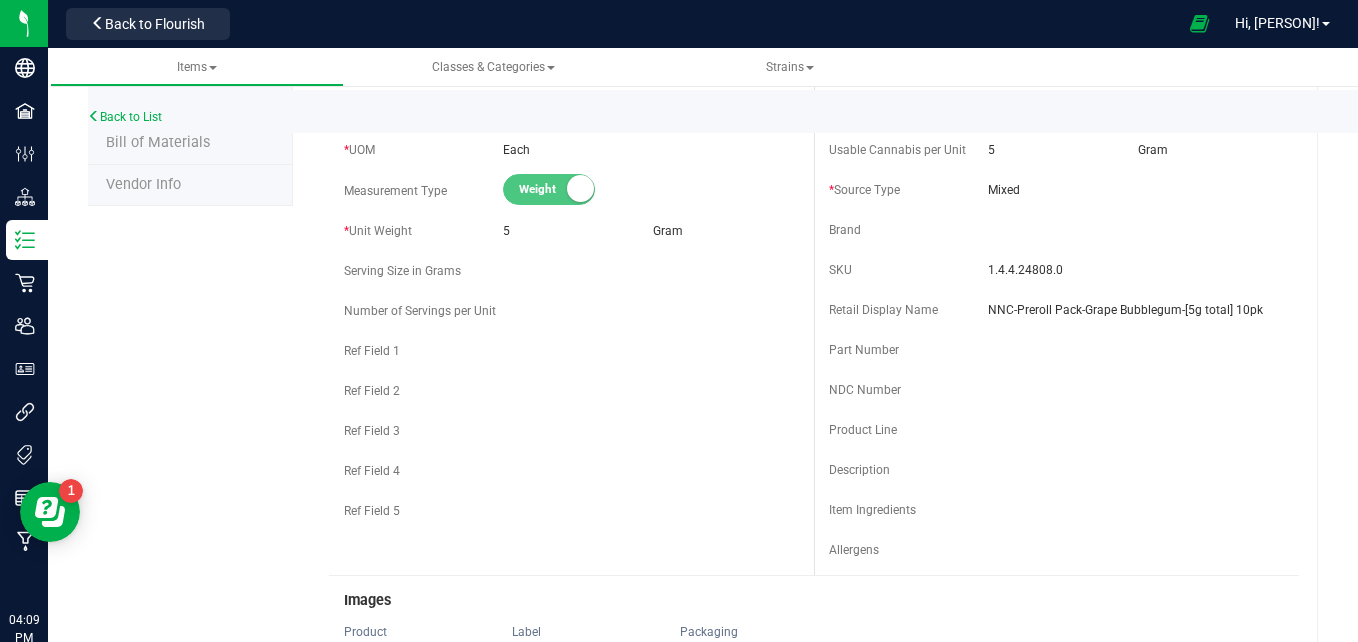 scroll, scrollTop: 0, scrollLeft: 0, axis: both 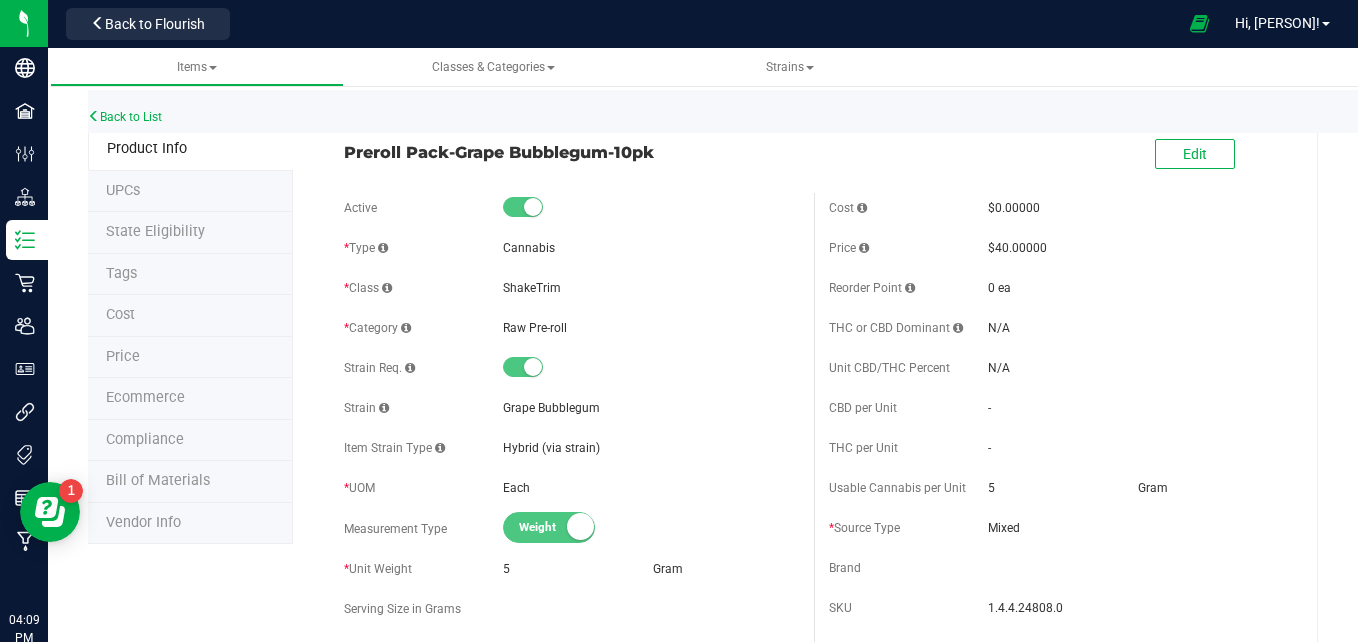 click on "Ecommerce" at bounding box center (190, 399) 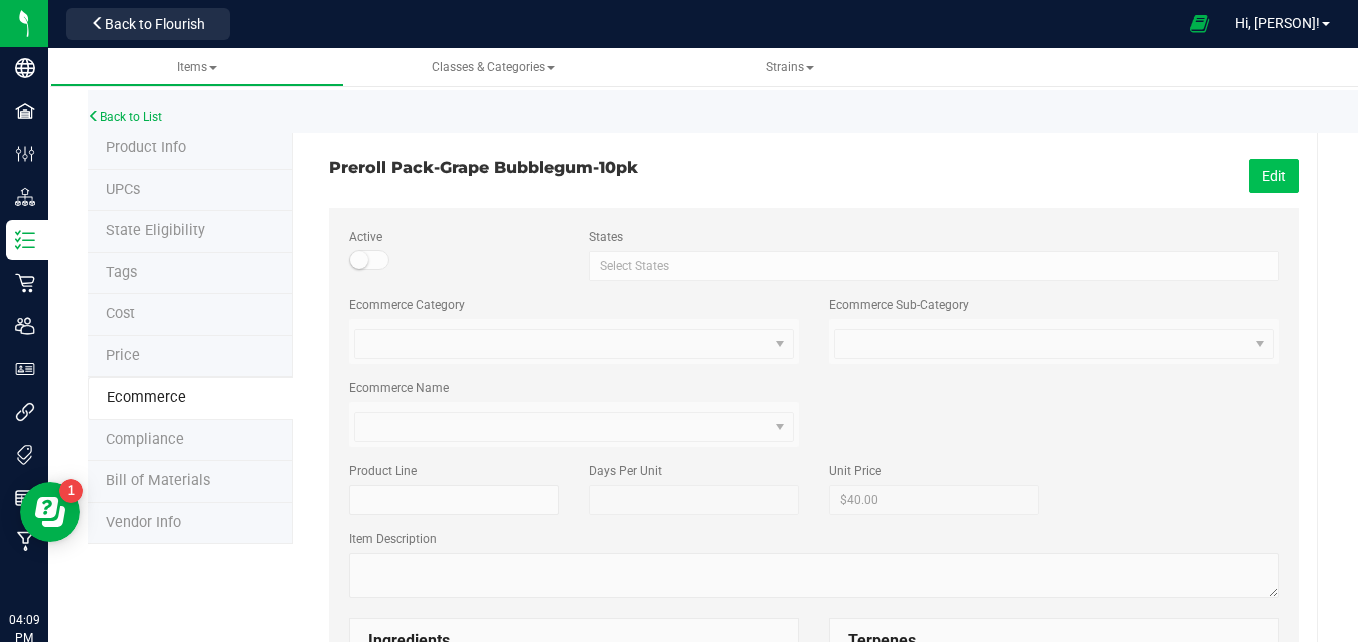 click on "Edit" at bounding box center [1274, 176] 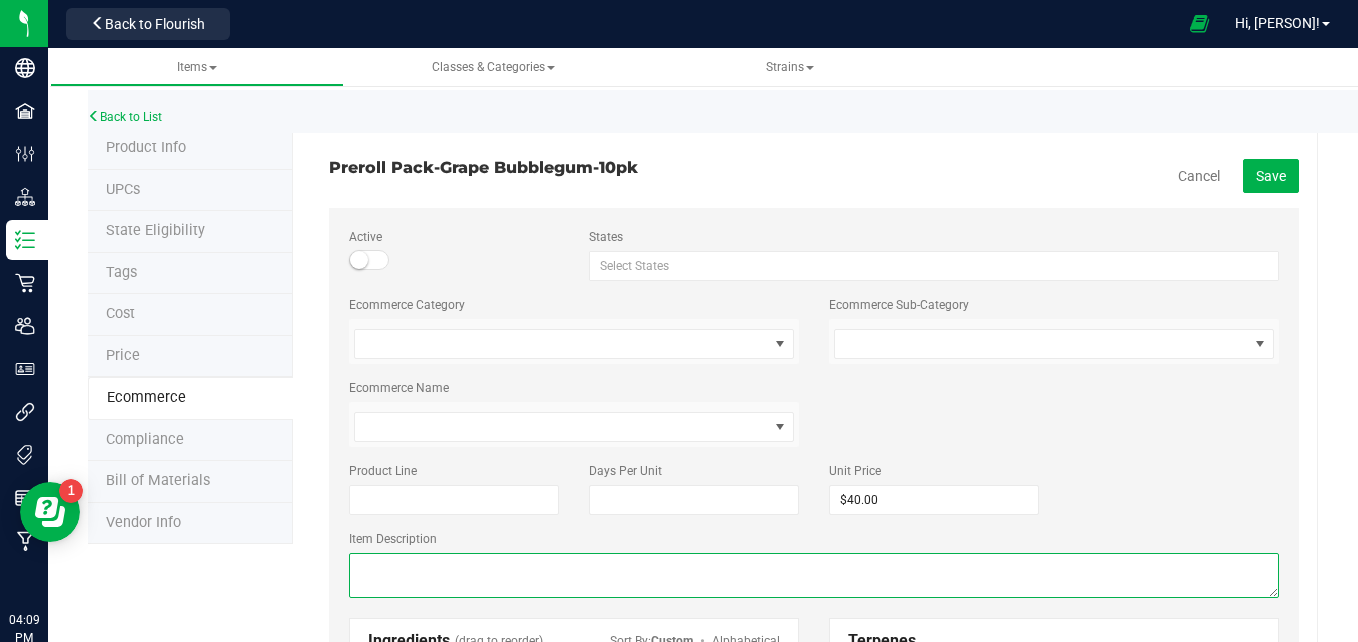 click at bounding box center [814, 575] 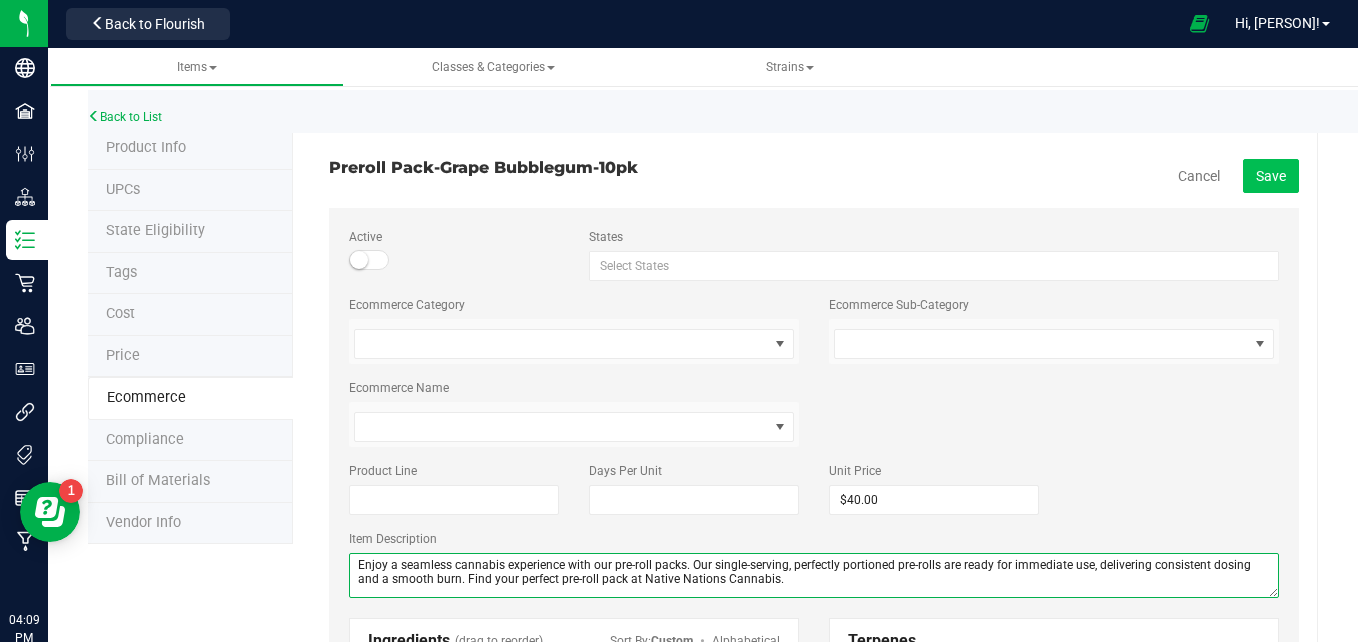 type on "Enjoy a seamless cannabis experience with our pre-roll packs. Our single-serving, perfectly portioned pre-rolls are ready for immediate use, delivering consistent dosing and a smooth burn. Find your perfect pre-roll pack at Native Nations Cannabis." 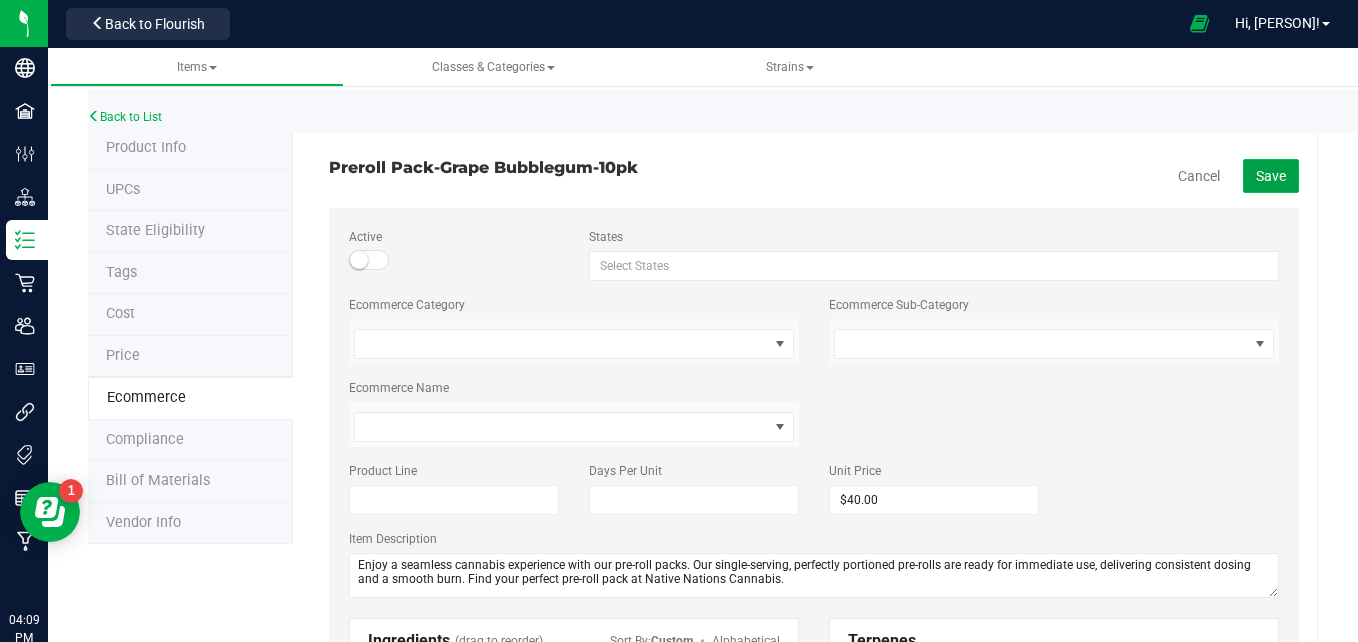 click on "Save" 